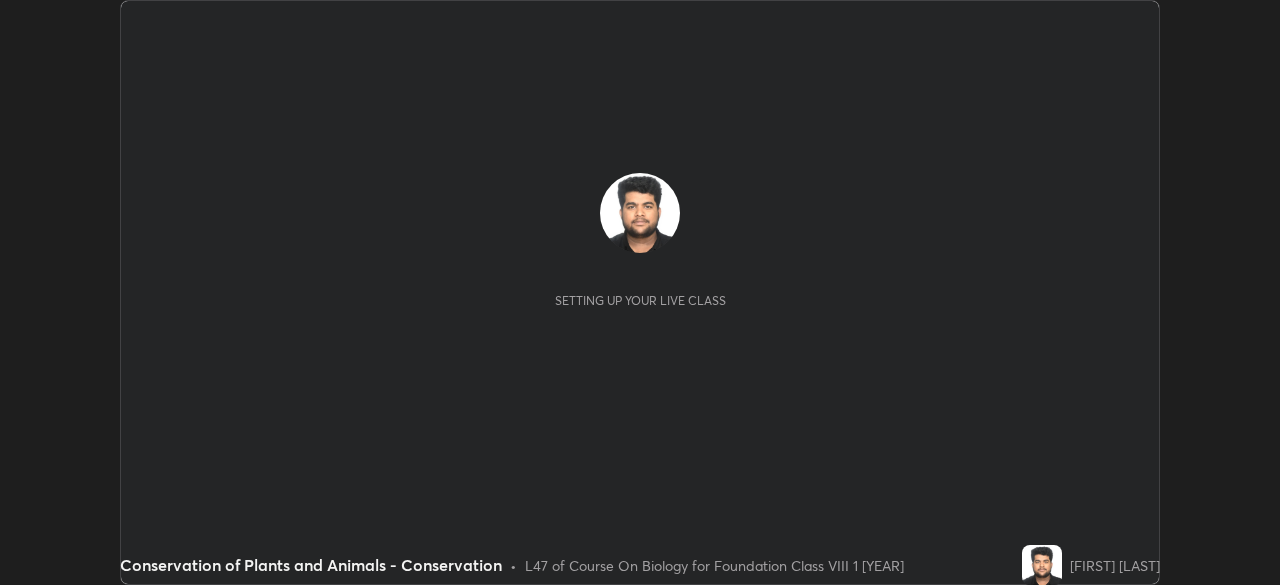 scroll, scrollTop: 0, scrollLeft: 0, axis: both 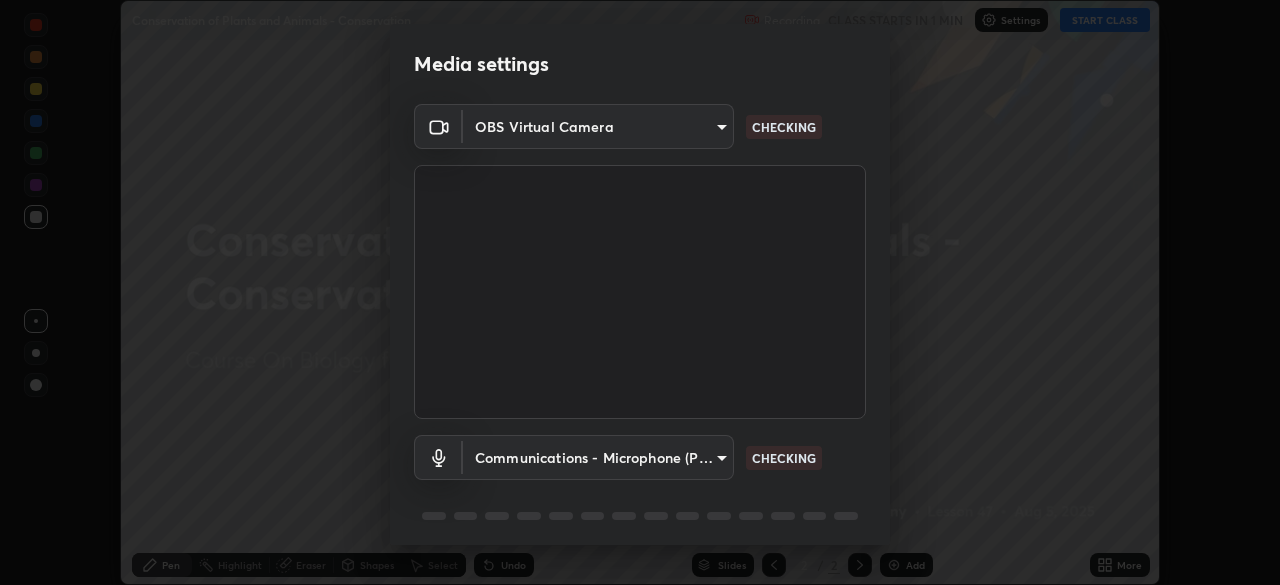type on "1674d967bf5bfe0c65a51c96eaa310d8c5db01ba72f63f0a3a6b621615c927a6" 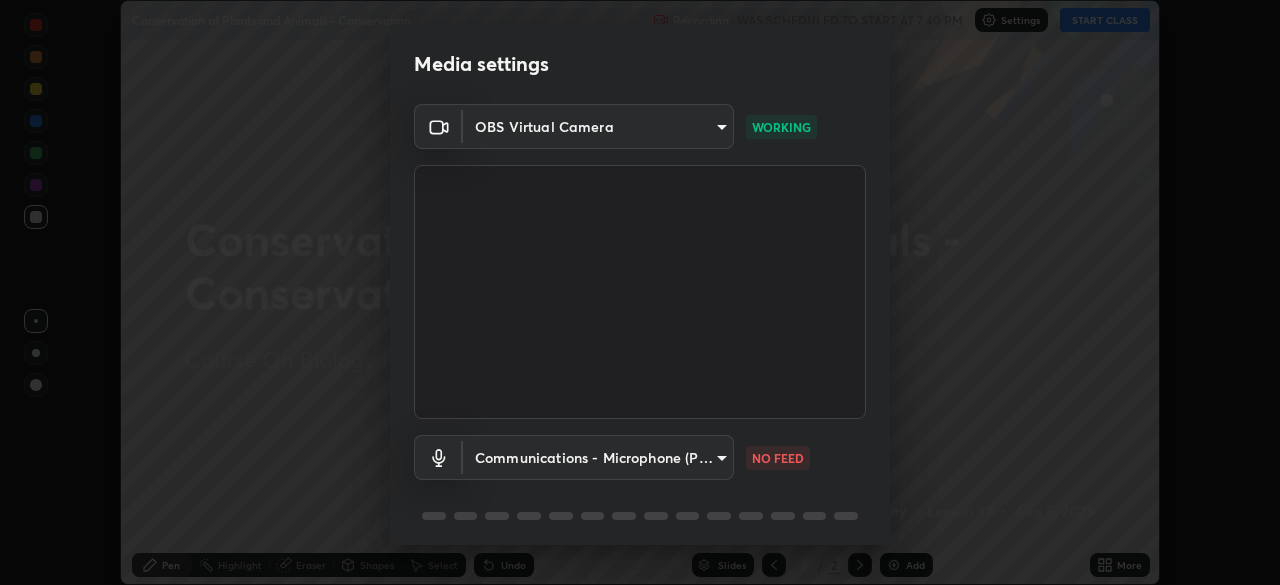 click on "Erase all Conservation of Plants and Animals - Conservation Recording WAS SCHEDULED TO START AT  7:40 PM Settings START CLASS Setting up your live class Conservation of Plants and Animals - Conservation • L47 of Course On Biology for Foundation Class VIII 1 [YEAR] [FIRST] [LAST] Pen Highlight Eraser Shapes Select Undo Slides 2 / 2 Add More No doubts shared Encourage your learners to ask a doubt for better clarity Report an issue Reason for reporting Buffering Chat not working Audio - Video sync issue Educator video quality low ​ Attach an image Report Media settings OBS Virtual Camera [HASH] WORKING Communications - Microphone (POROSVOC) communications NO FEED 1 / 5 Next" at bounding box center [640, 292] 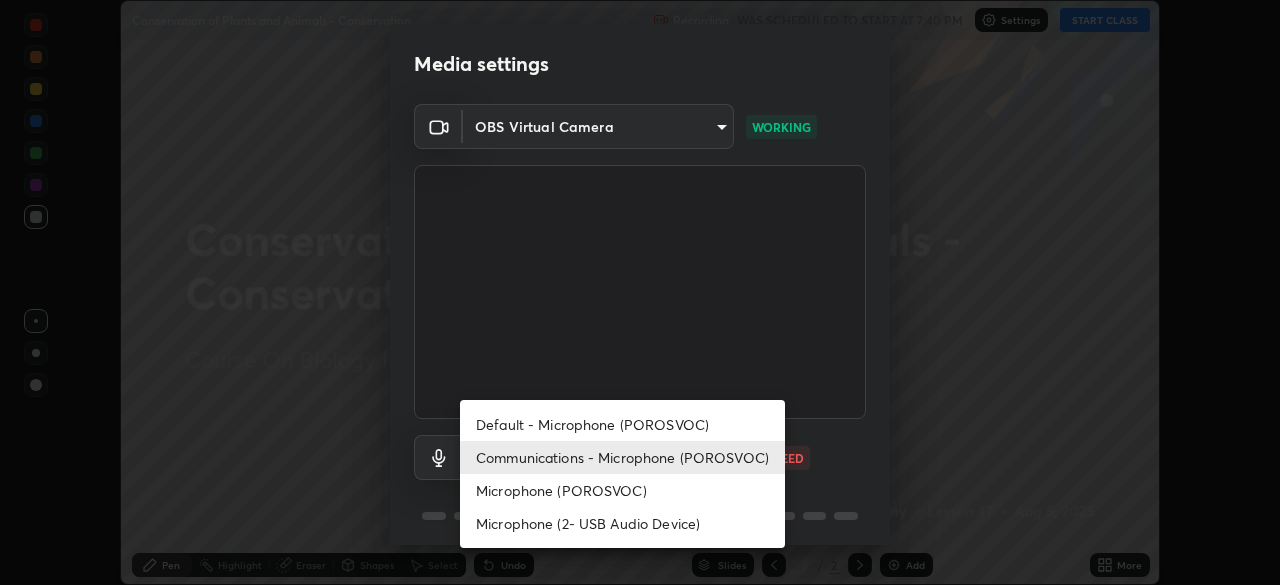 click on "Microphone (POROSVOC)" at bounding box center [622, 490] 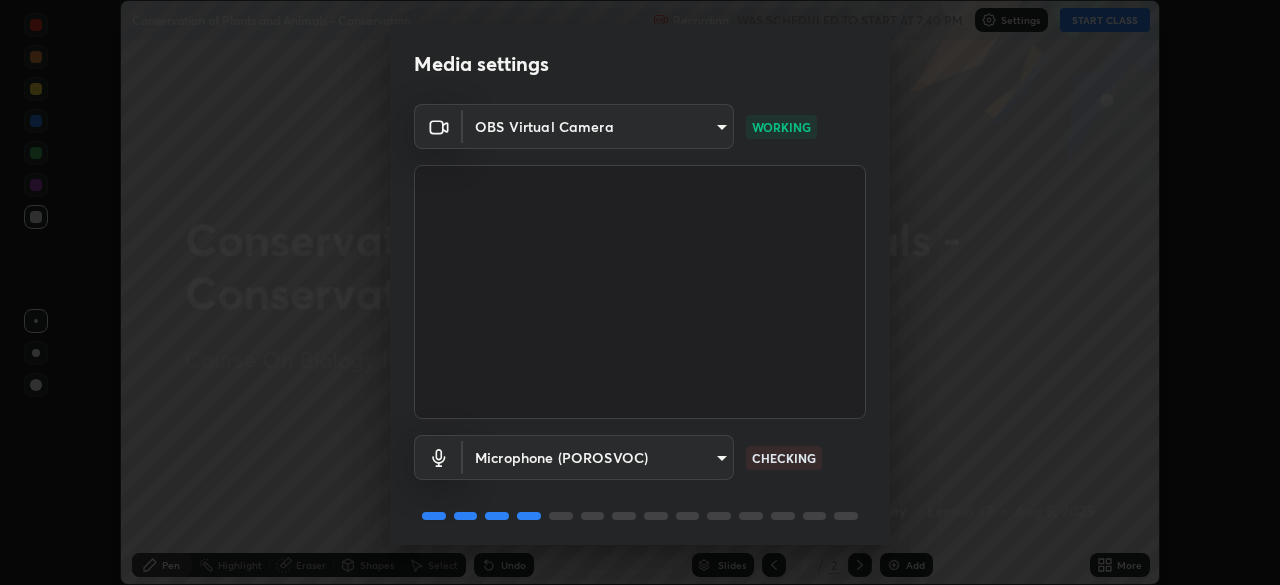 scroll, scrollTop: 71, scrollLeft: 0, axis: vertical 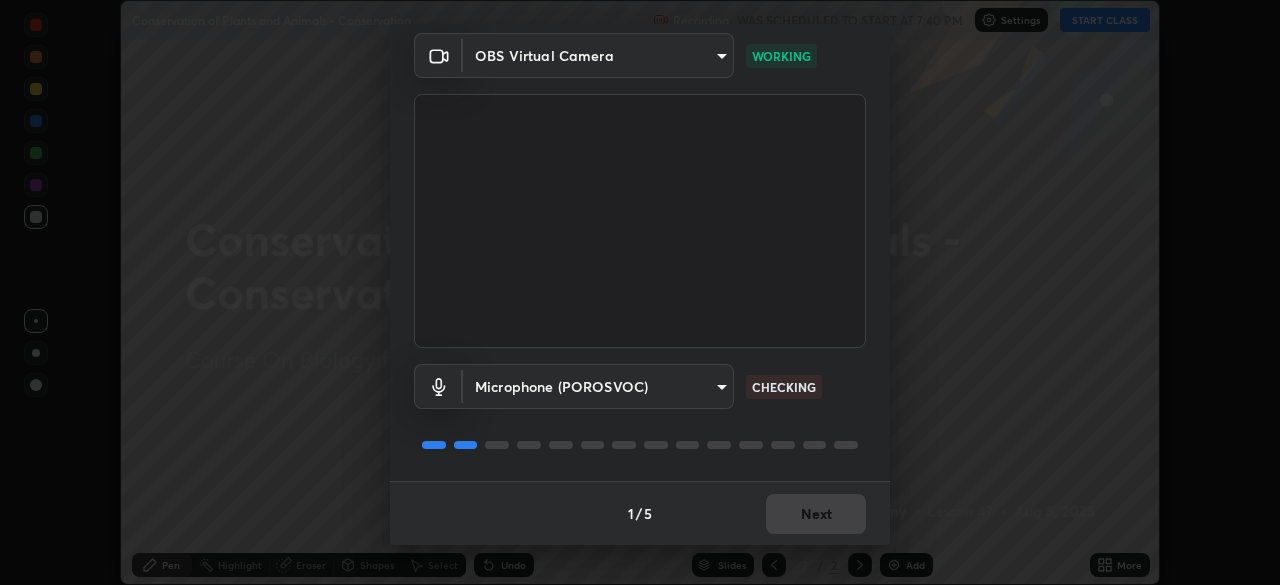 click on "1 / 5 Next" at bounding box center [640, 513] 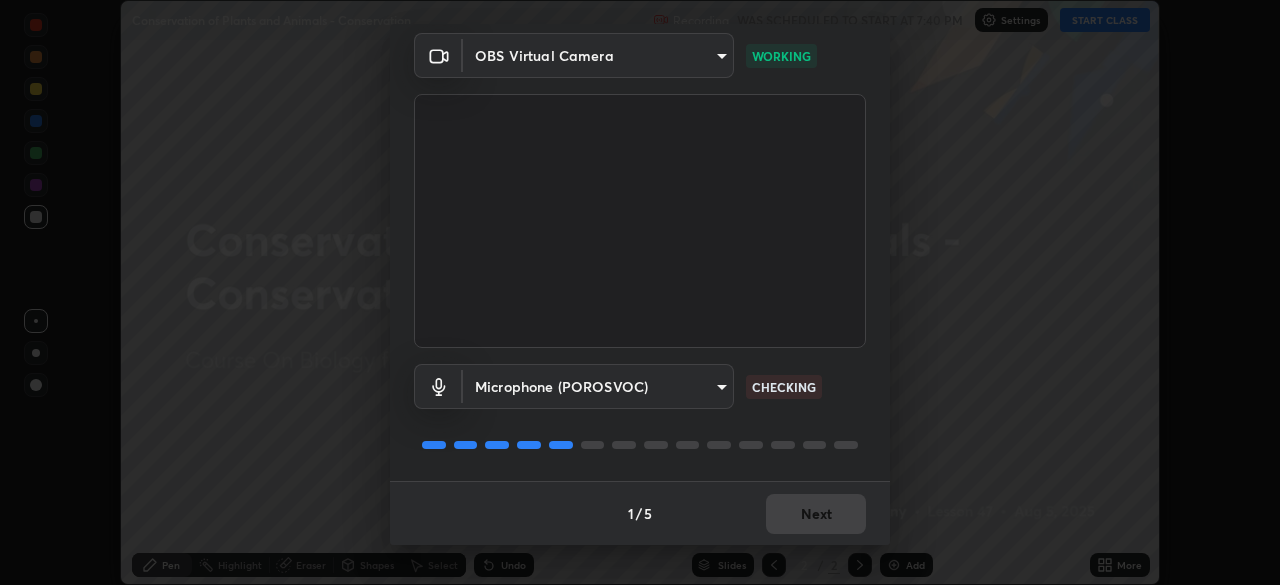 click on "1 / 5 Next" at bounding box center [640, 513] 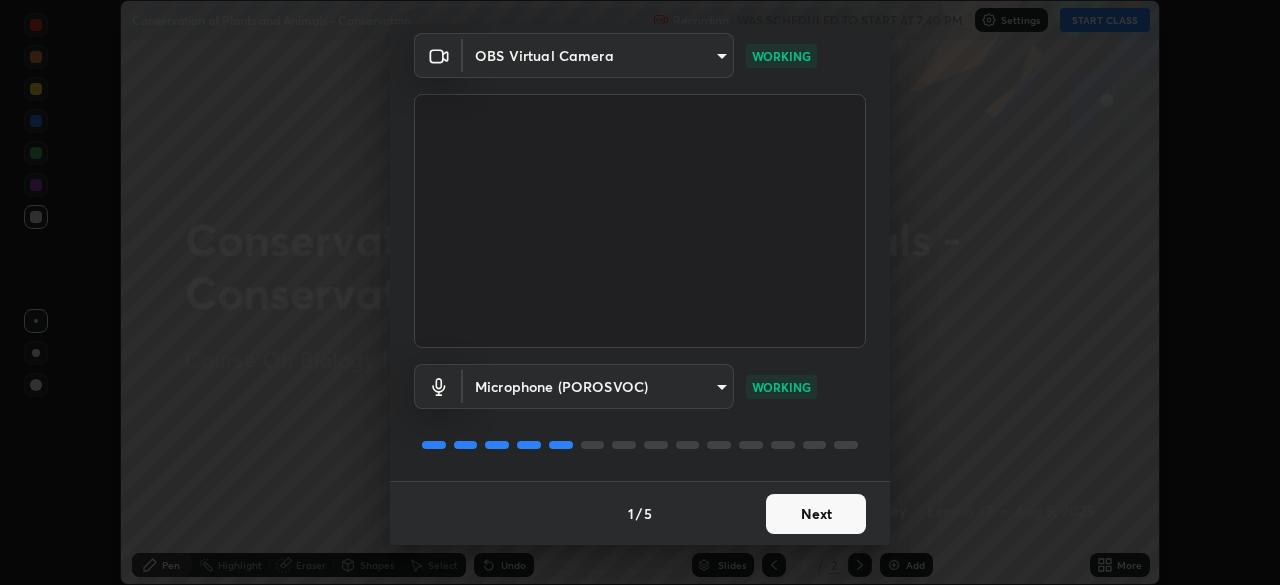 click on "Next" at bounding box center [816, 514] 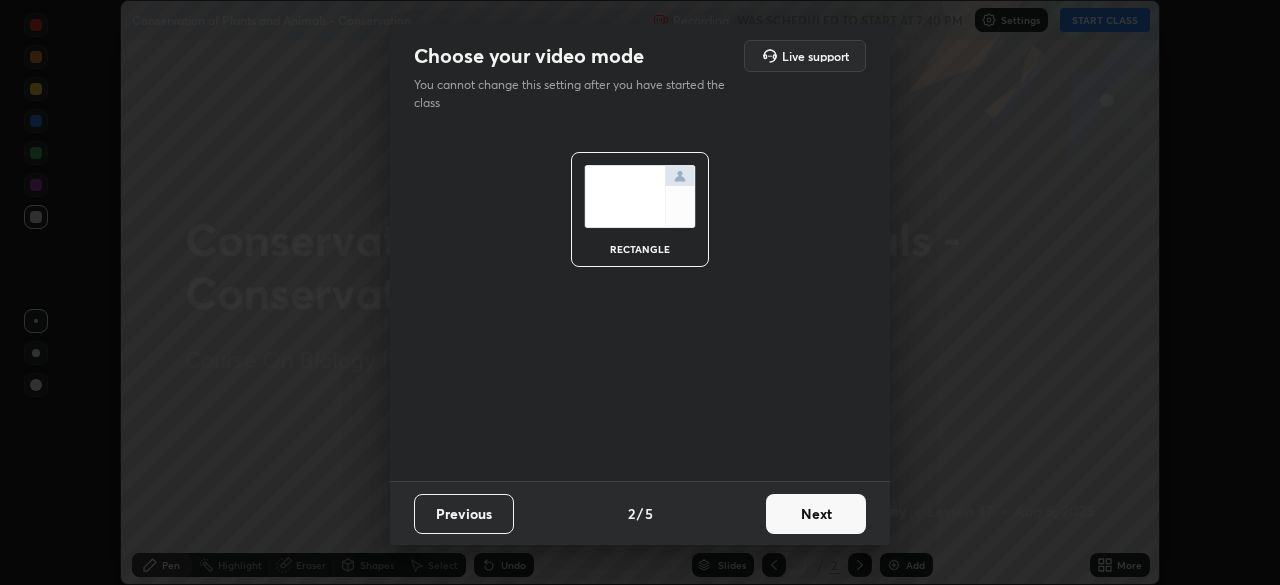 scroll, scrollTop: 0, scrollLeft: 0, axis: both 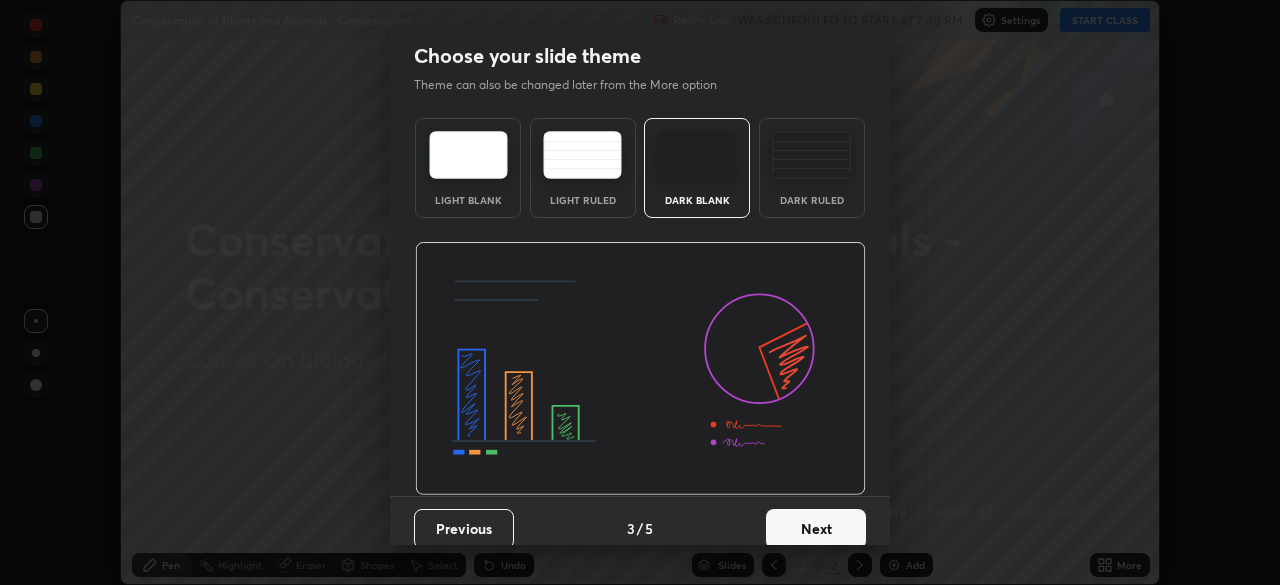 click on "Next" at bounding box center (816, 529) 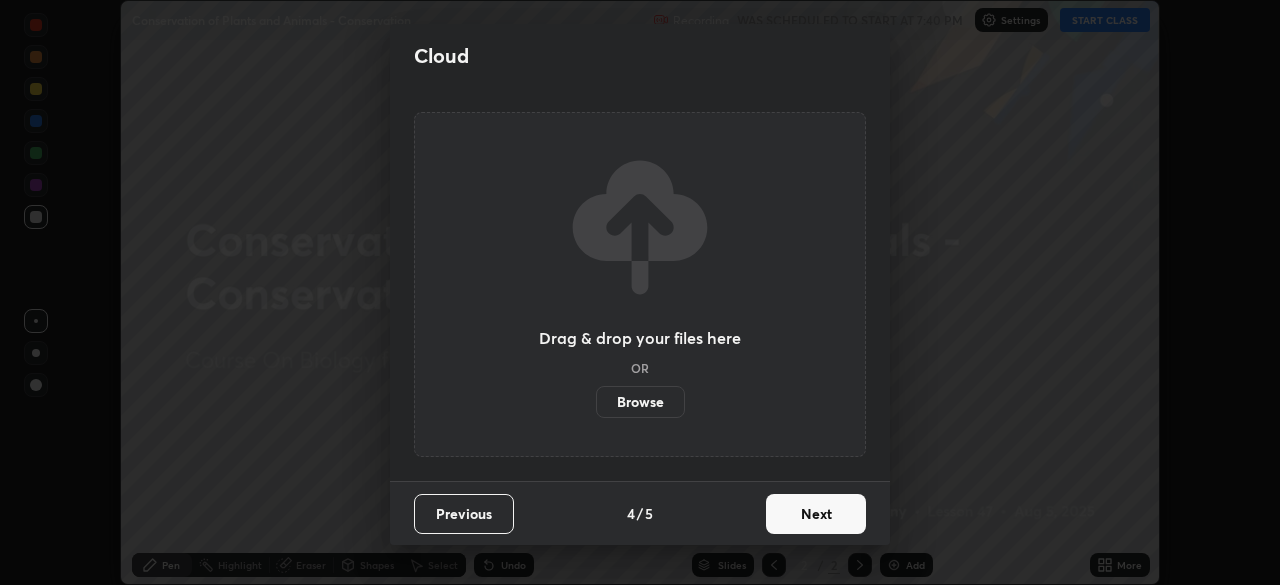 click on "Browse" at bounding box center (640, 402) 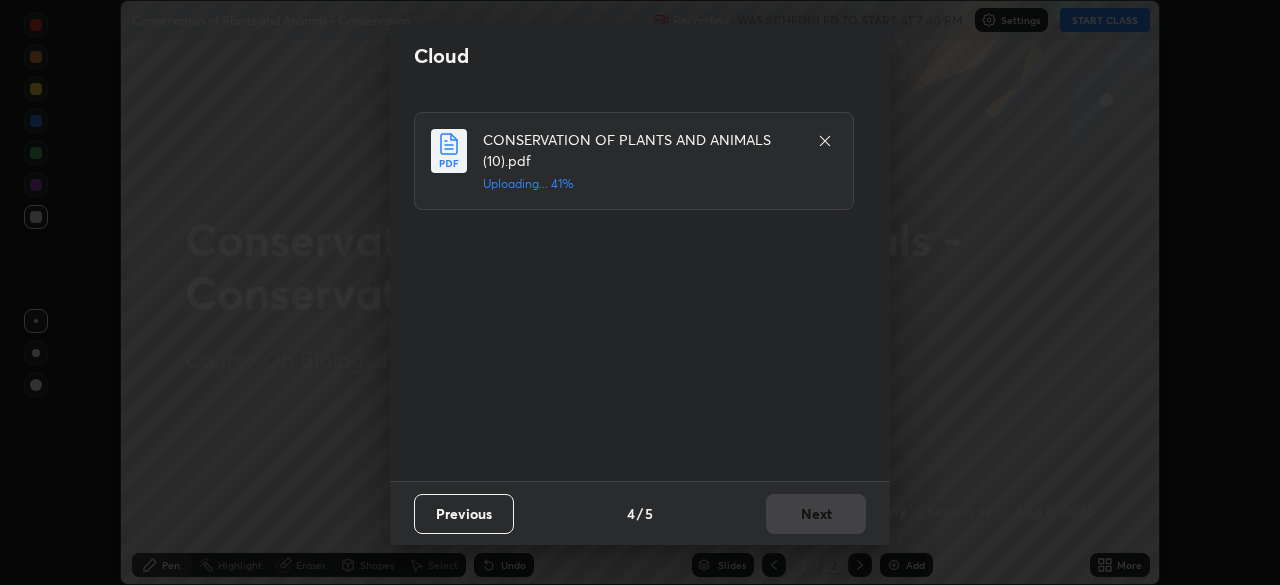 click on "Previous 4 / 5 Next" at bounding box center (640, 513) 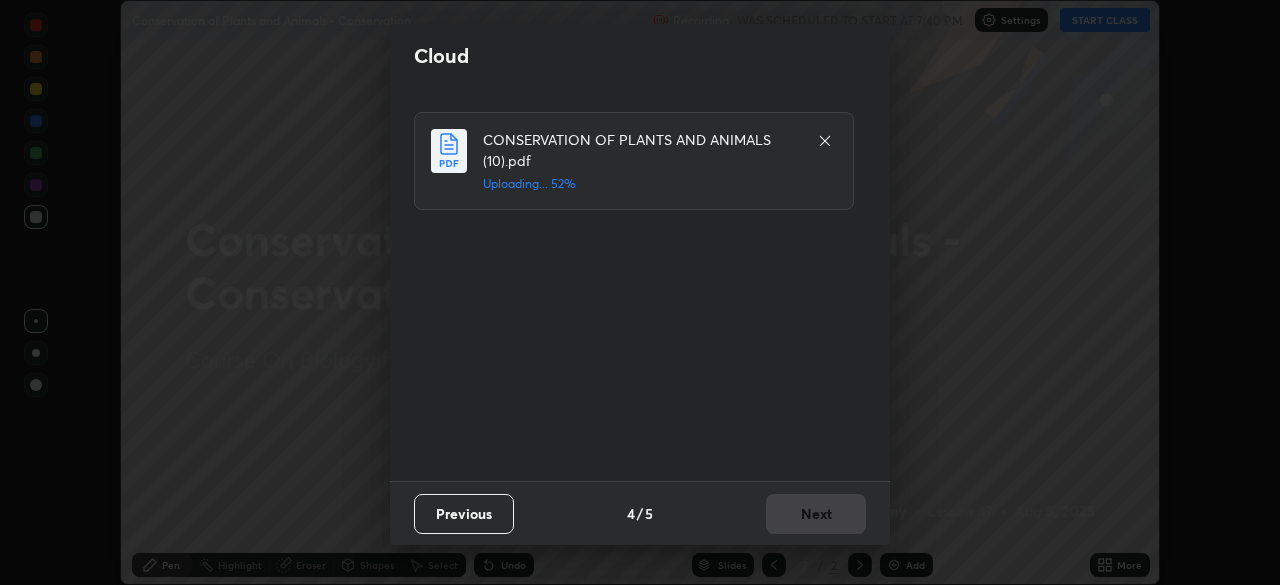click on "Previous 4 / 5 Next" at bounding box center [640, 513] 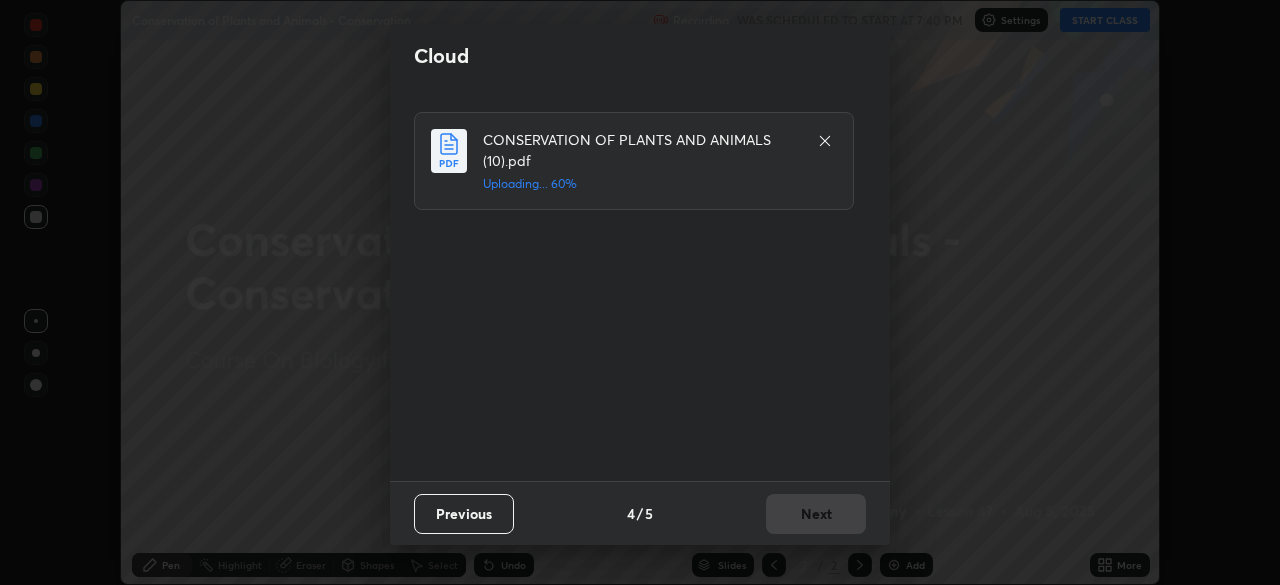 click on "Previous 4 / 5 Next" at bounding box center (640, 513) 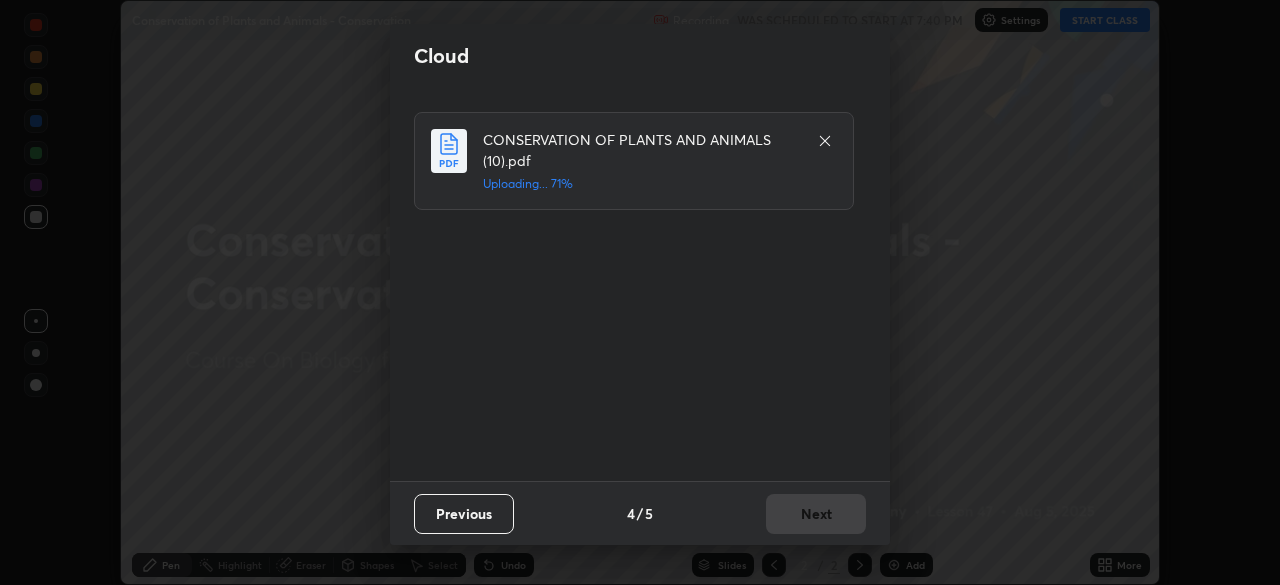 click on "Previous 4 / 5 Next" at bounding box center [640, 513] 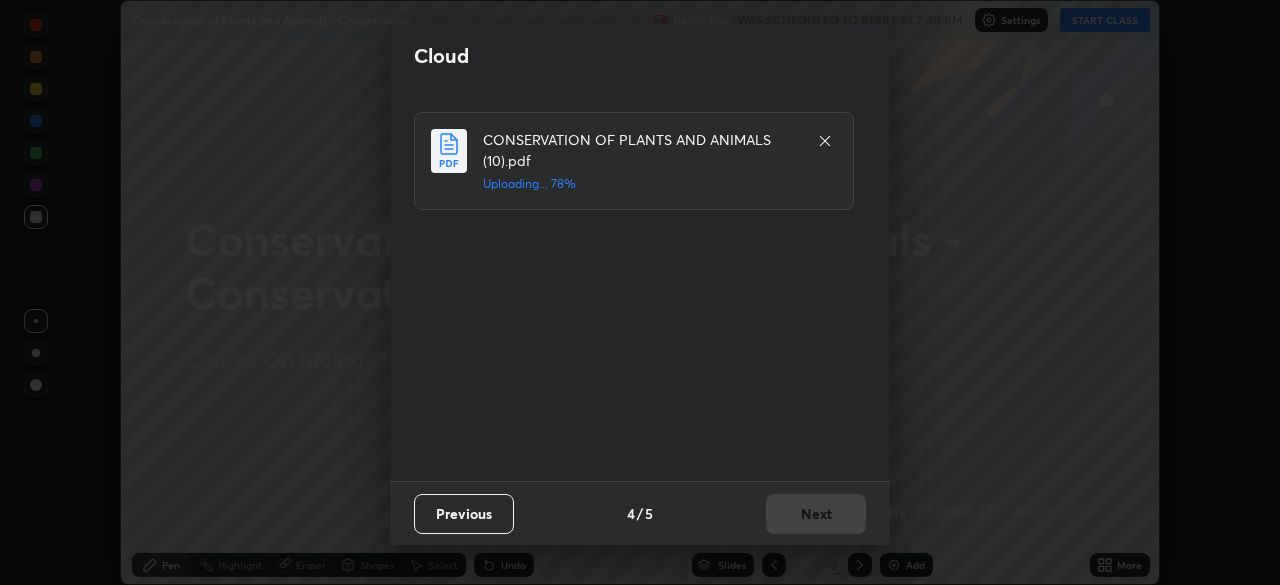click on "Previous 4 / 5 Next" at bounding box center [640, 513] 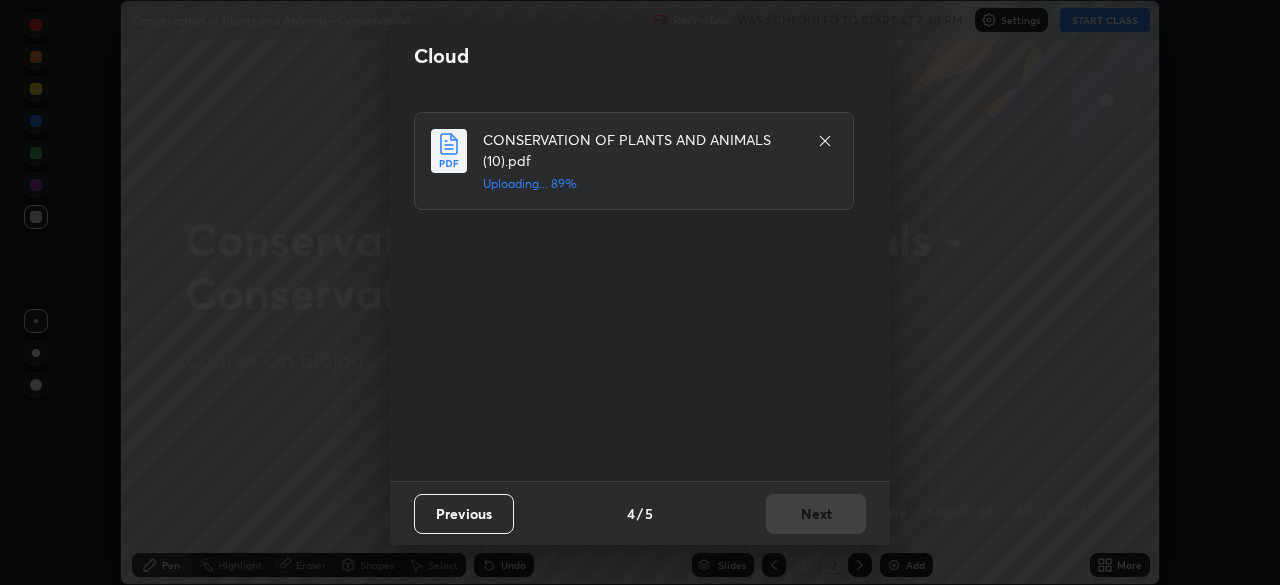 click on "Previous 4 / 5 Next" at bounding box center (640, 513) 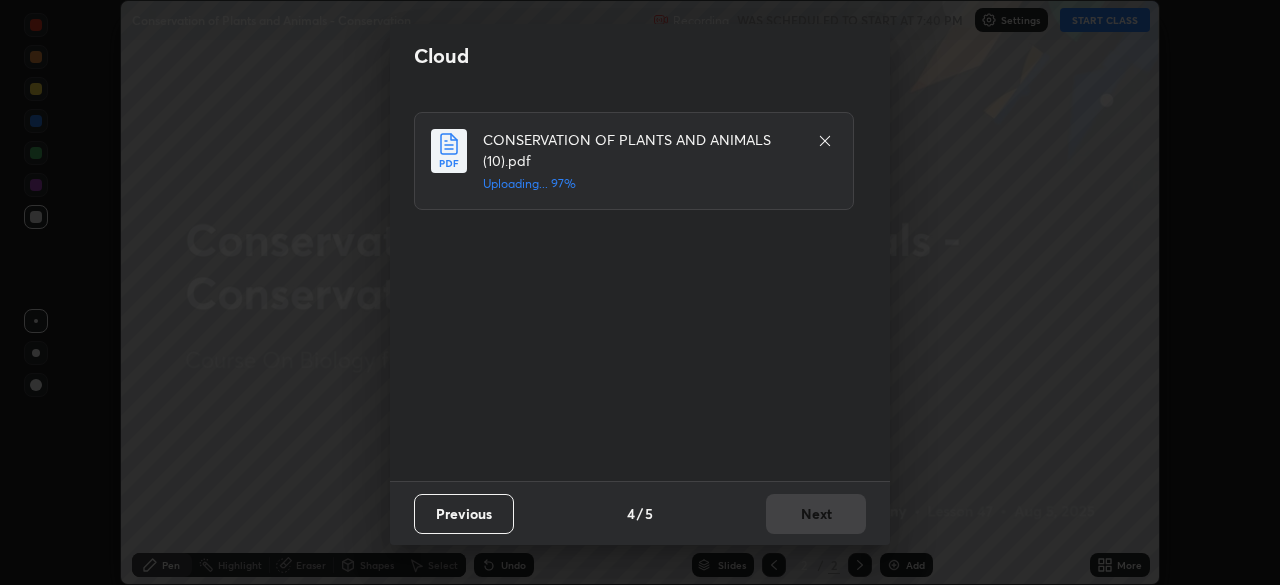 click on "Previous 4 / 5 Next" at bounding box center [640, 513] 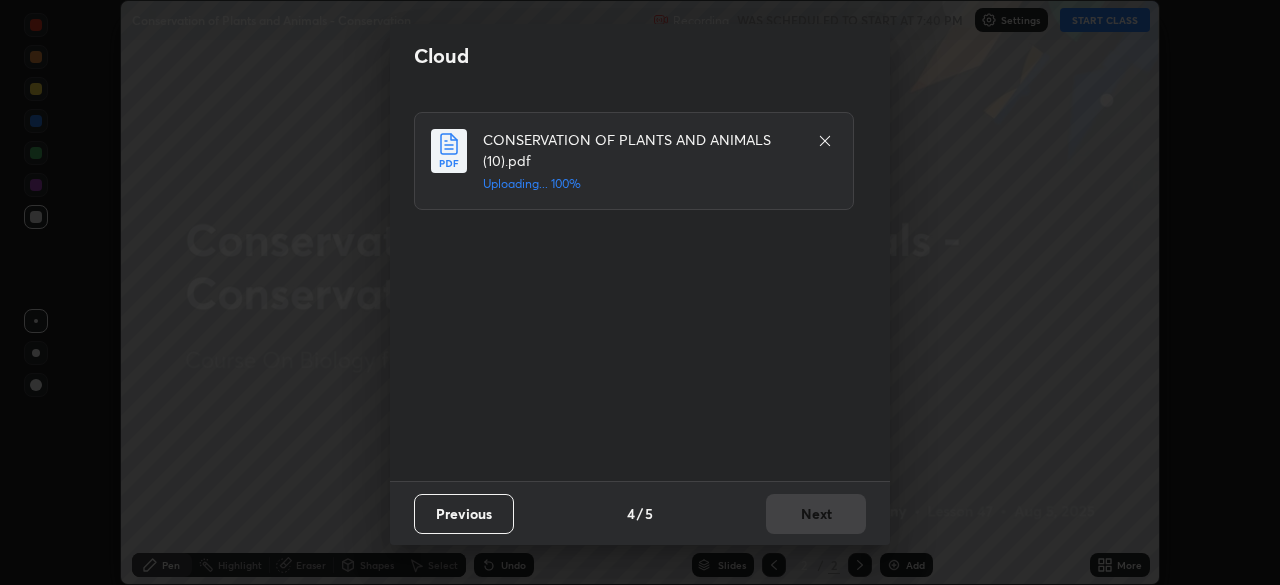 click on "Previous 4 / 5 Next" at bounding box center [640, 513] 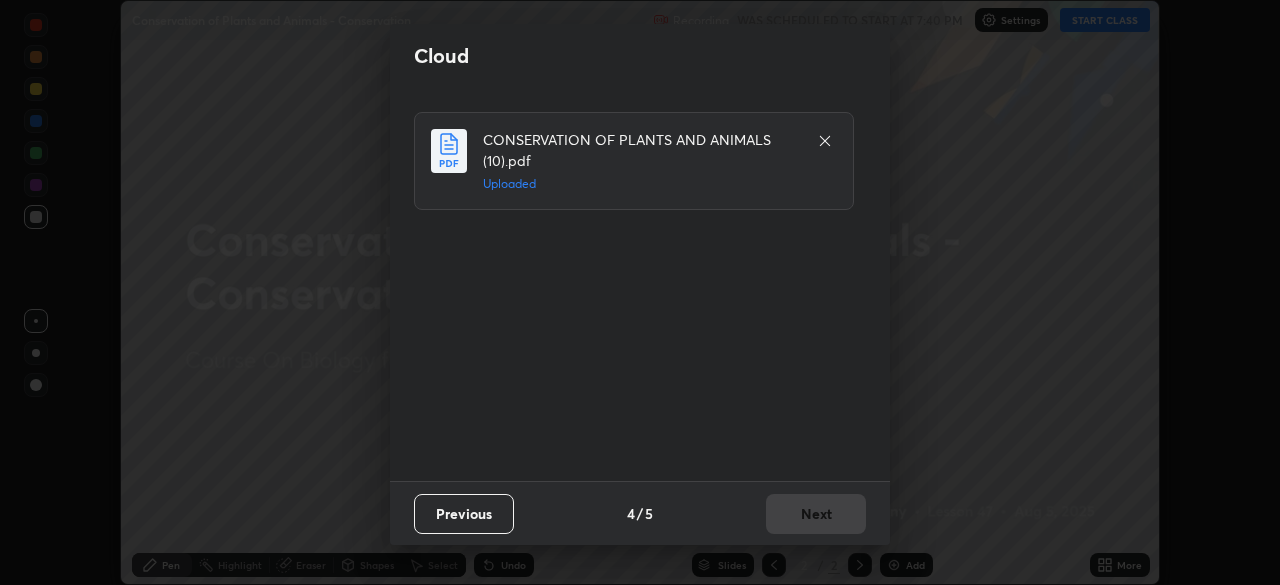 click on "Previous 4 / 5 Next" at bounding box center [640, 513] 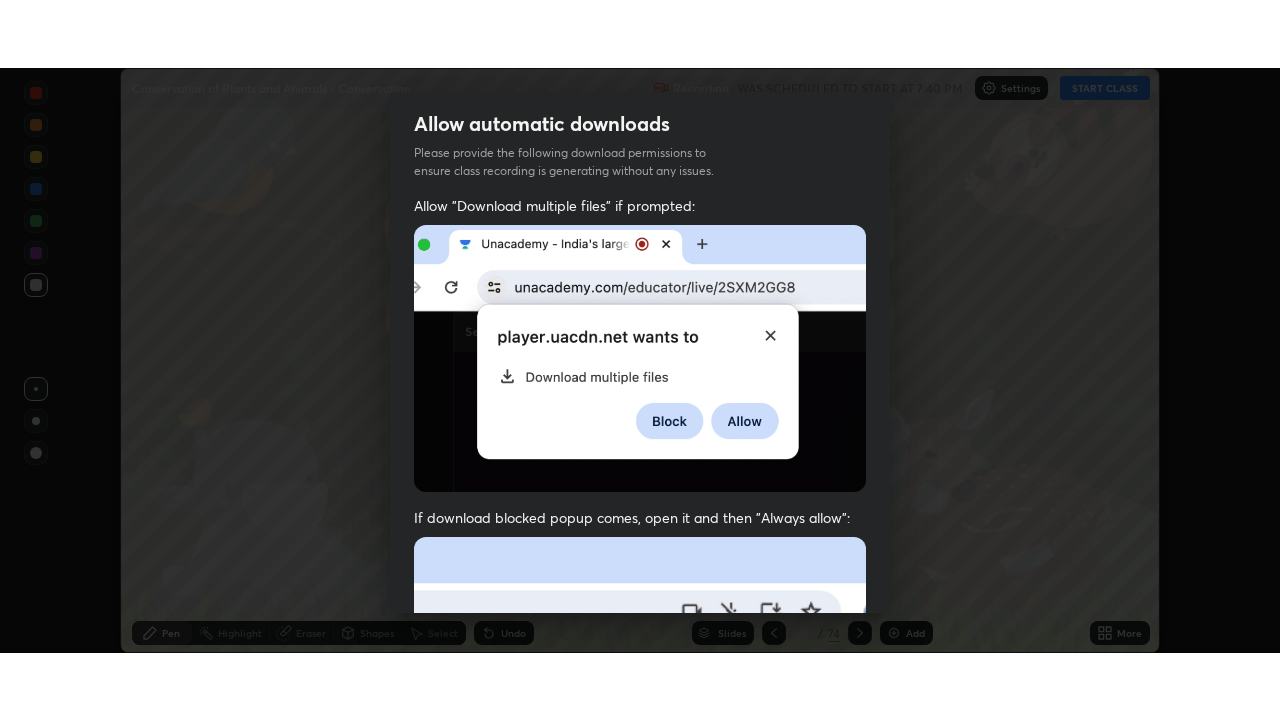 scroll, scrollTop: 479, scrollLeft: 0, axis: vertical 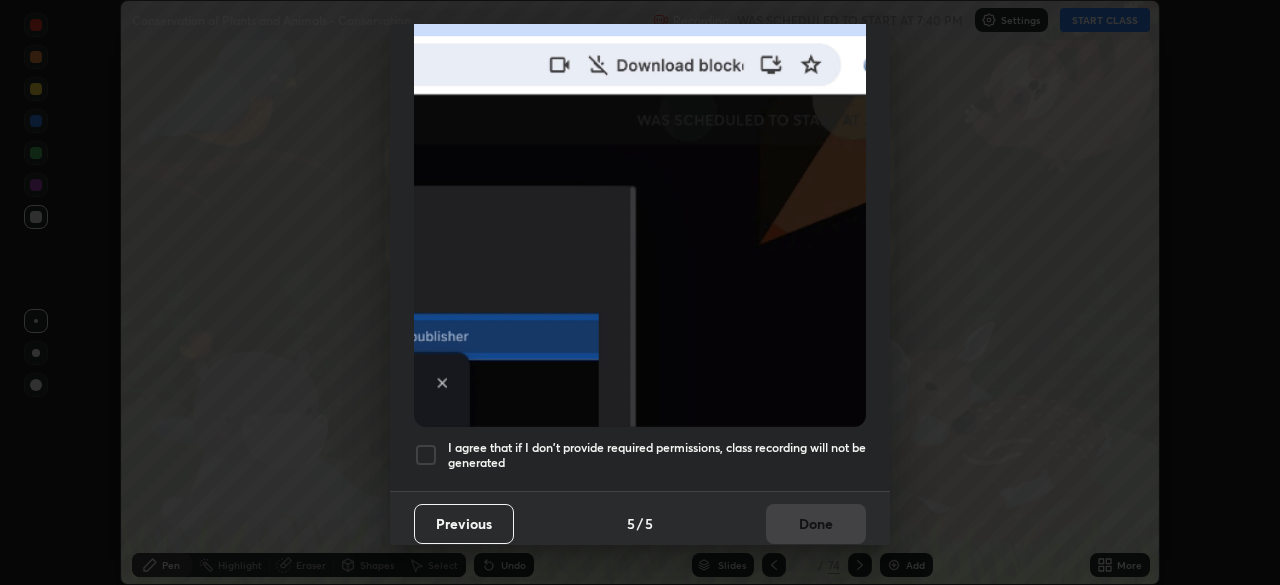 click at bounding box center (426, 455) 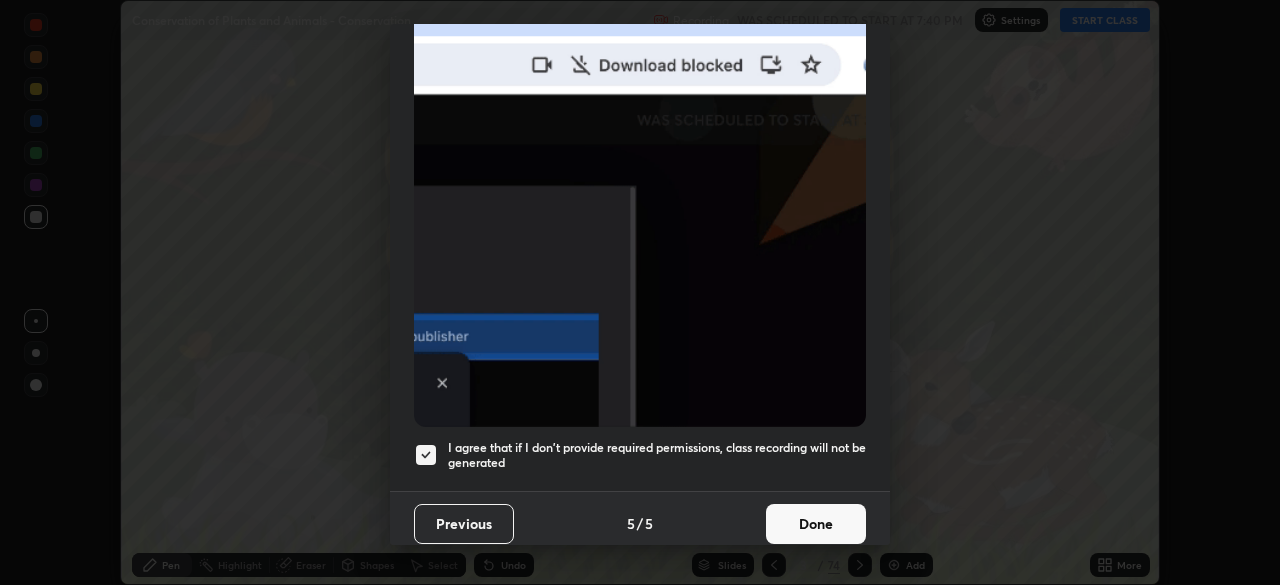 click on "Done" at bounding box center (816, 524) 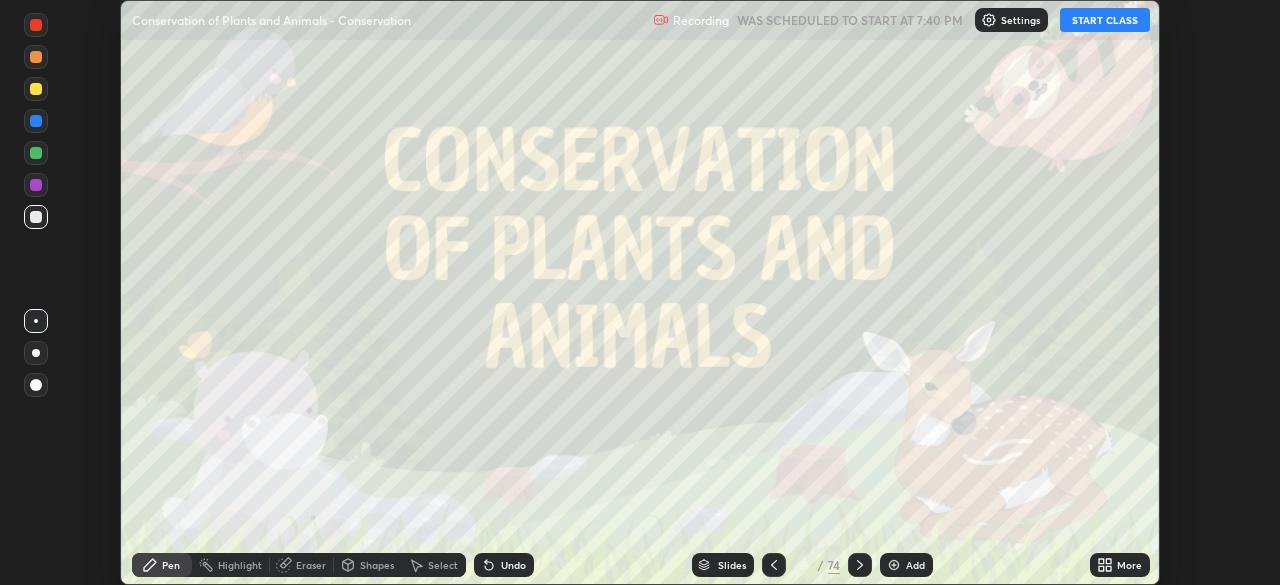 click on "START CLASS" at bounding box center (1105, 20) 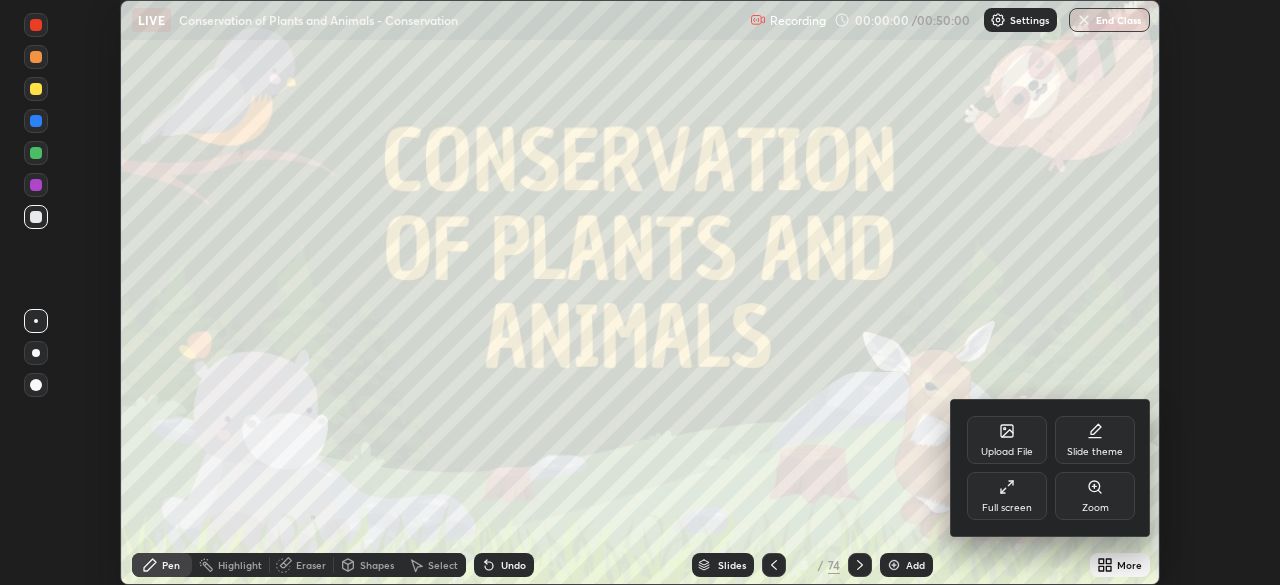 click on "Full screen" at bounding box center [1007, 496] 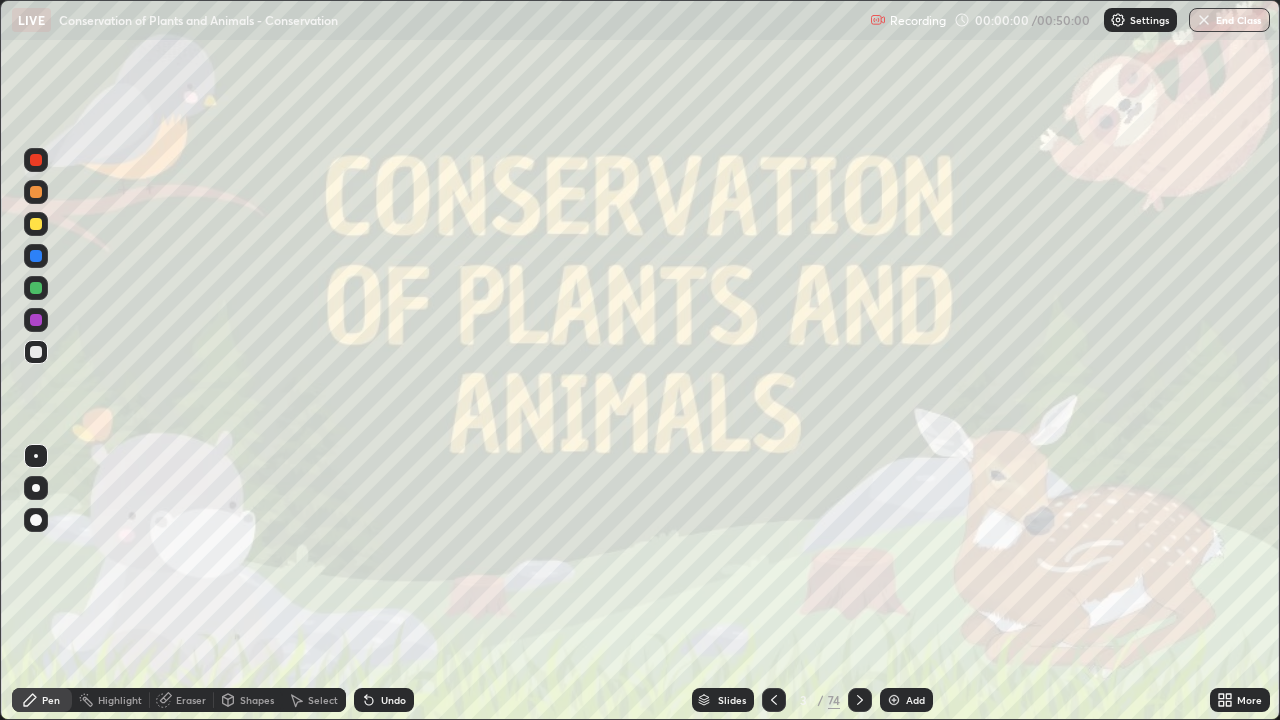 scroll, scrollTop: 99280, scrollLeft: 98720, axis: both 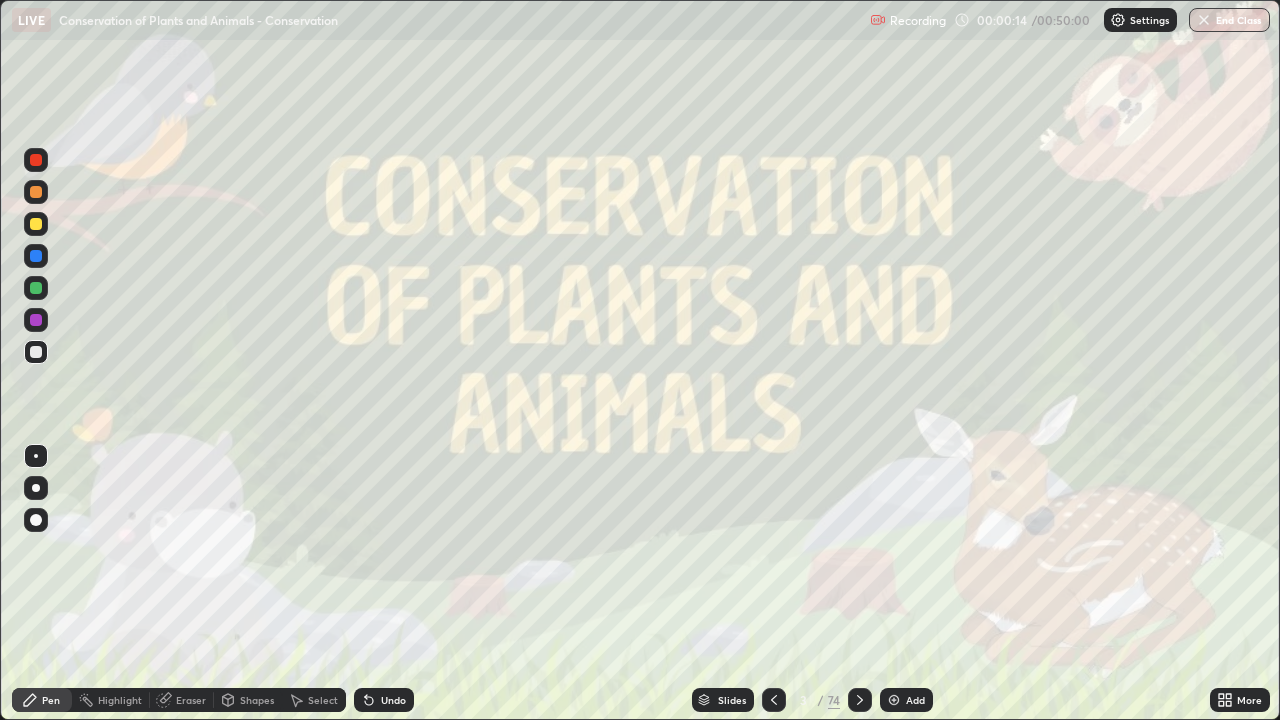 click on "Slides" at bounding box center [723, 700] 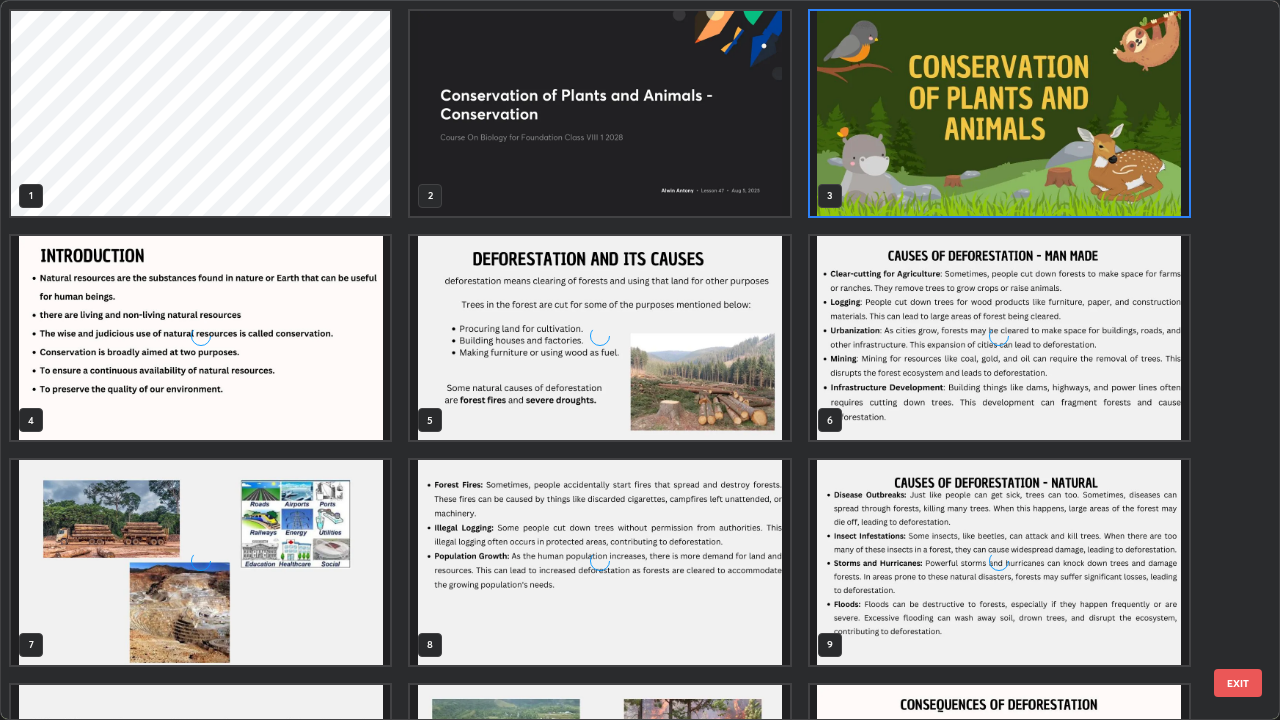 scroll, scrollTop: 7, scrollLeft: 11, axis: both 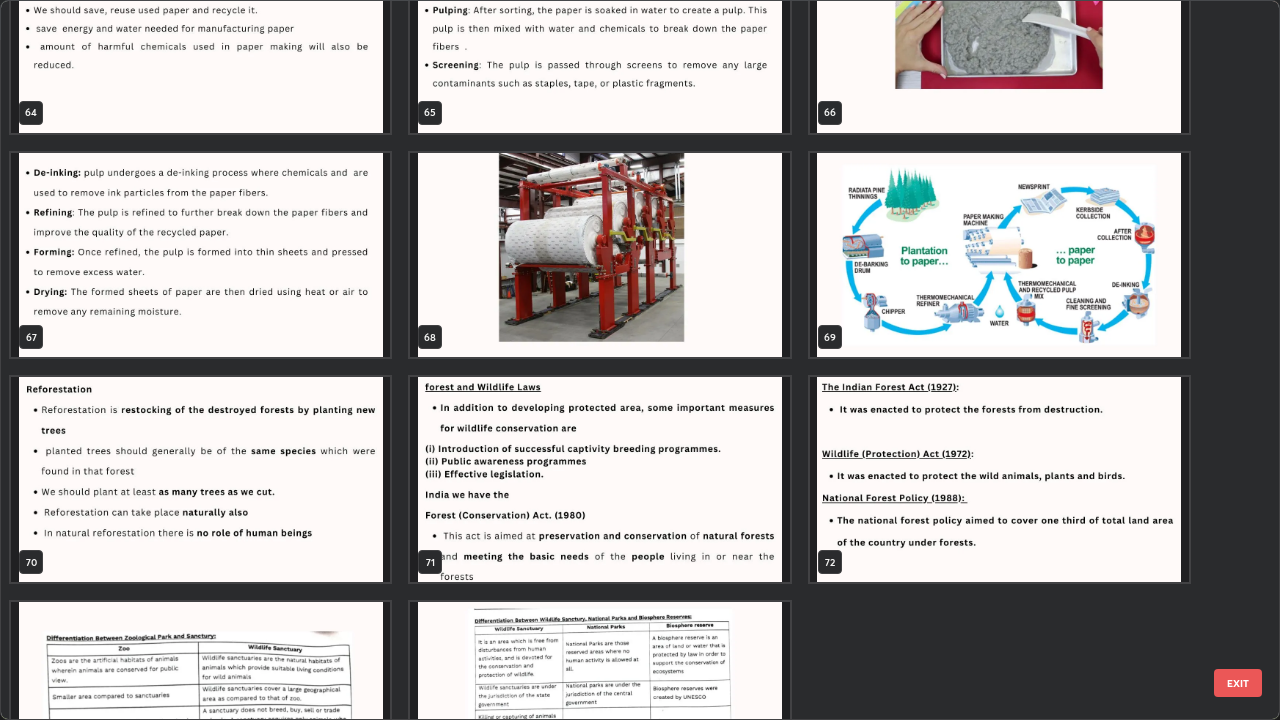 click at bounding box center (599, 479) 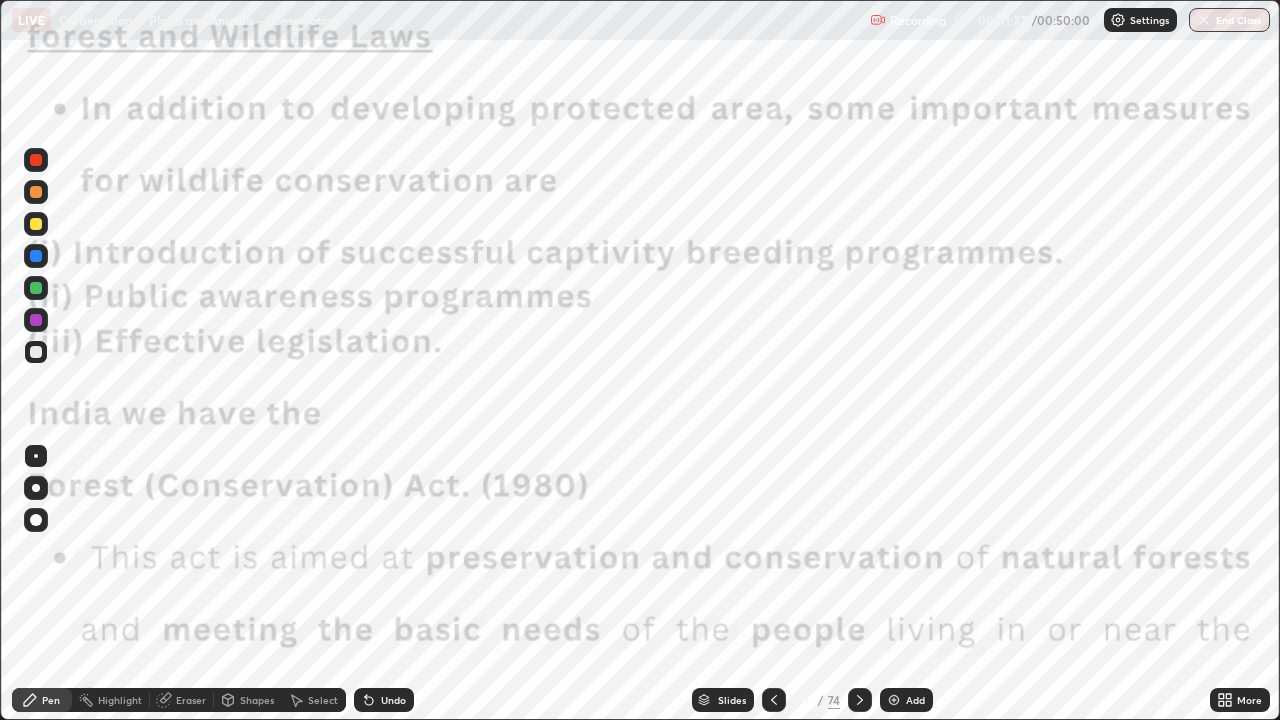 click on "More" at bounding box center [1240, 700] 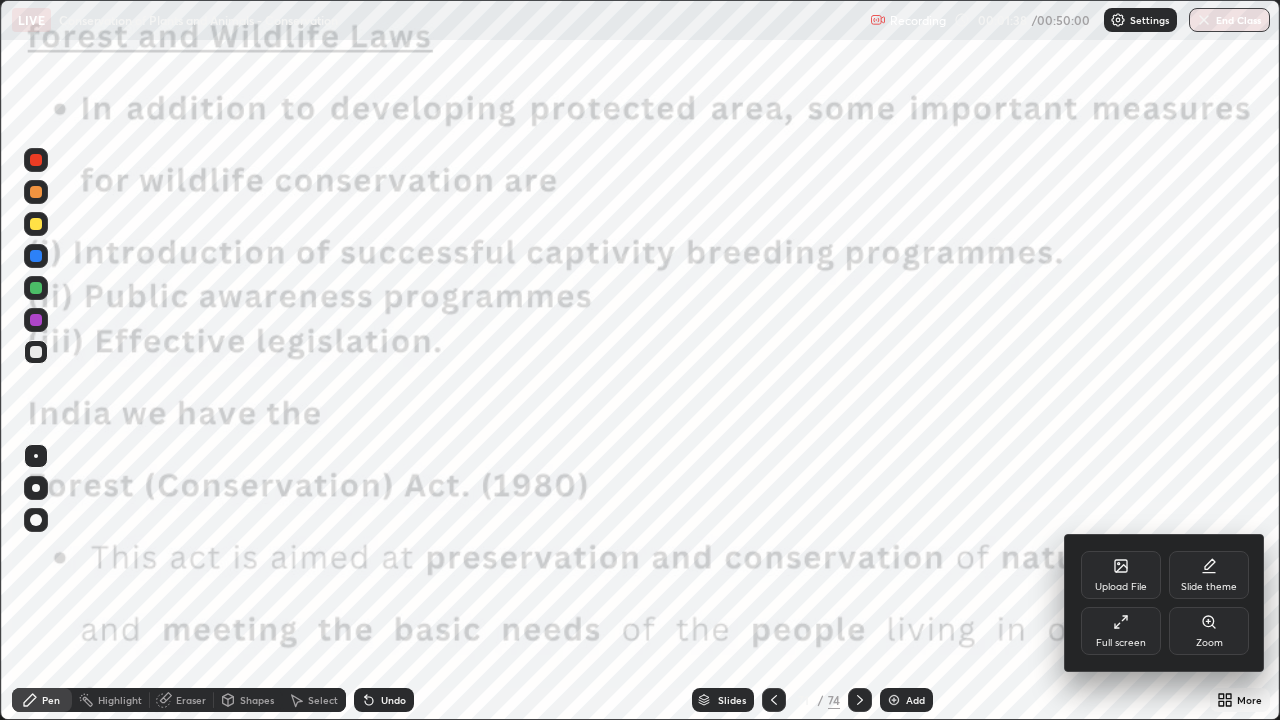 click on "Zoom" at bounding box center (1209, 643) 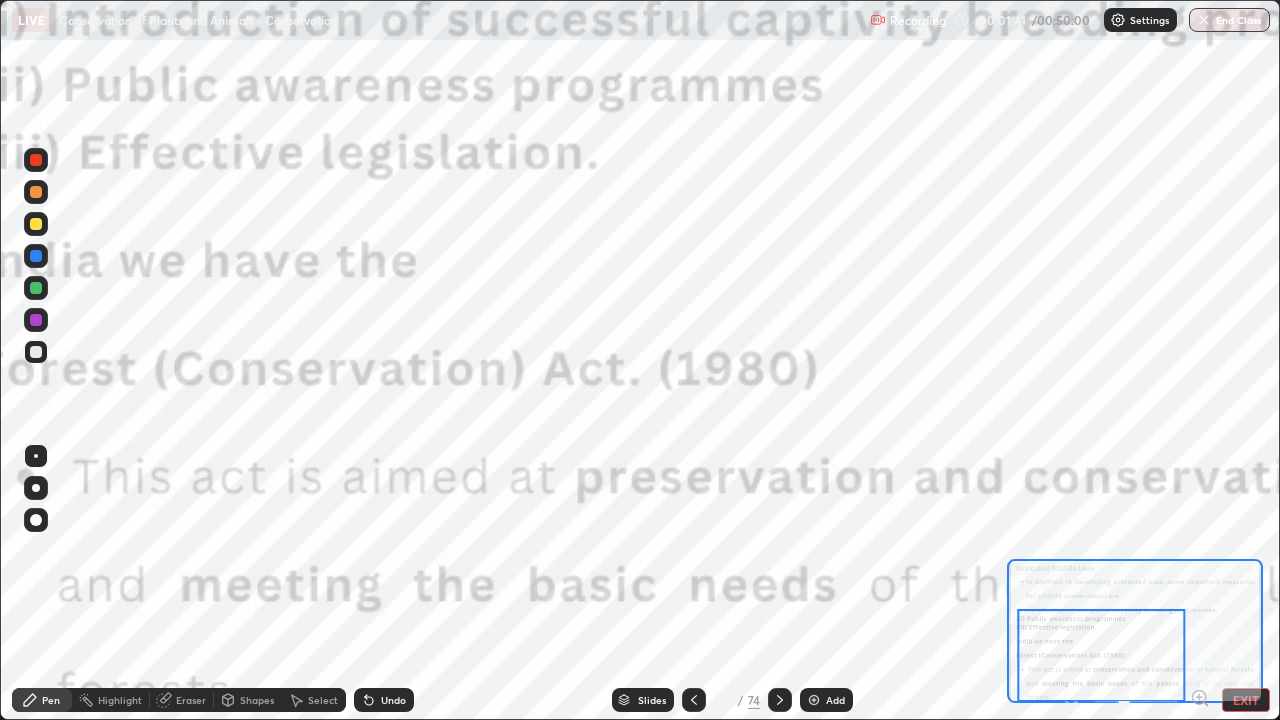 click at bounding box center [1102, 655] 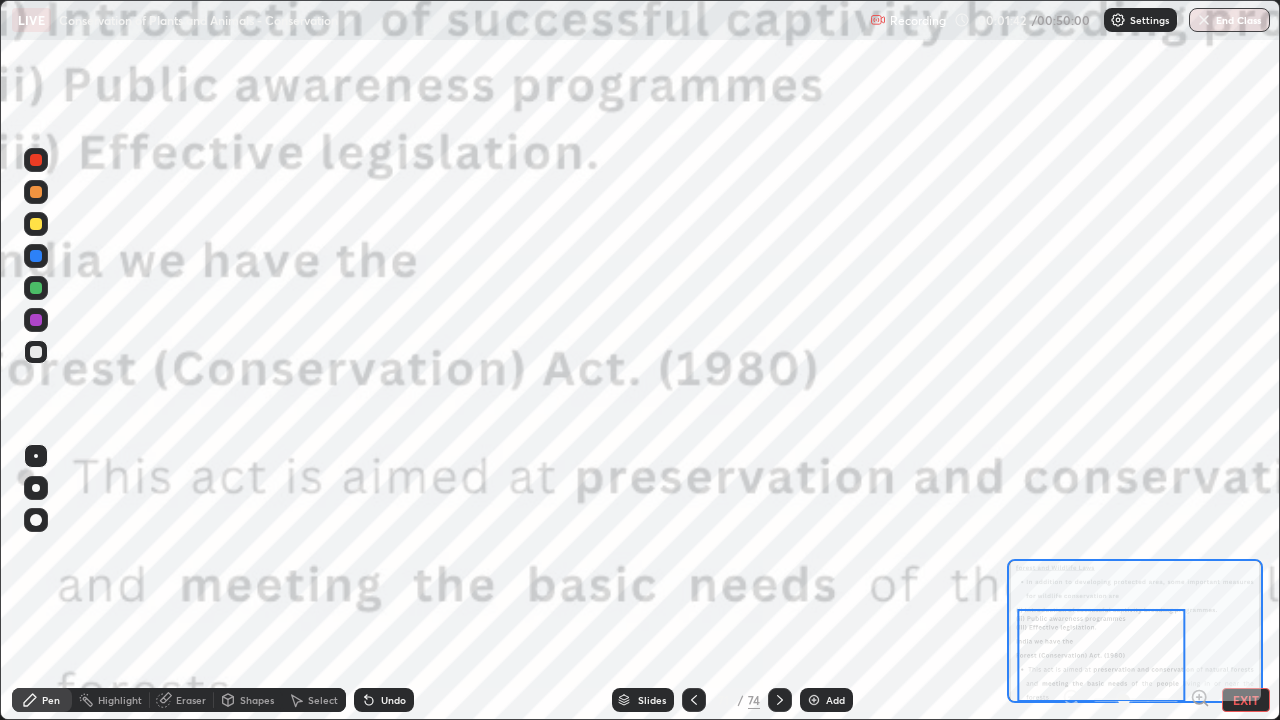 click on "EXIT" at bounding box center (1246, 700) 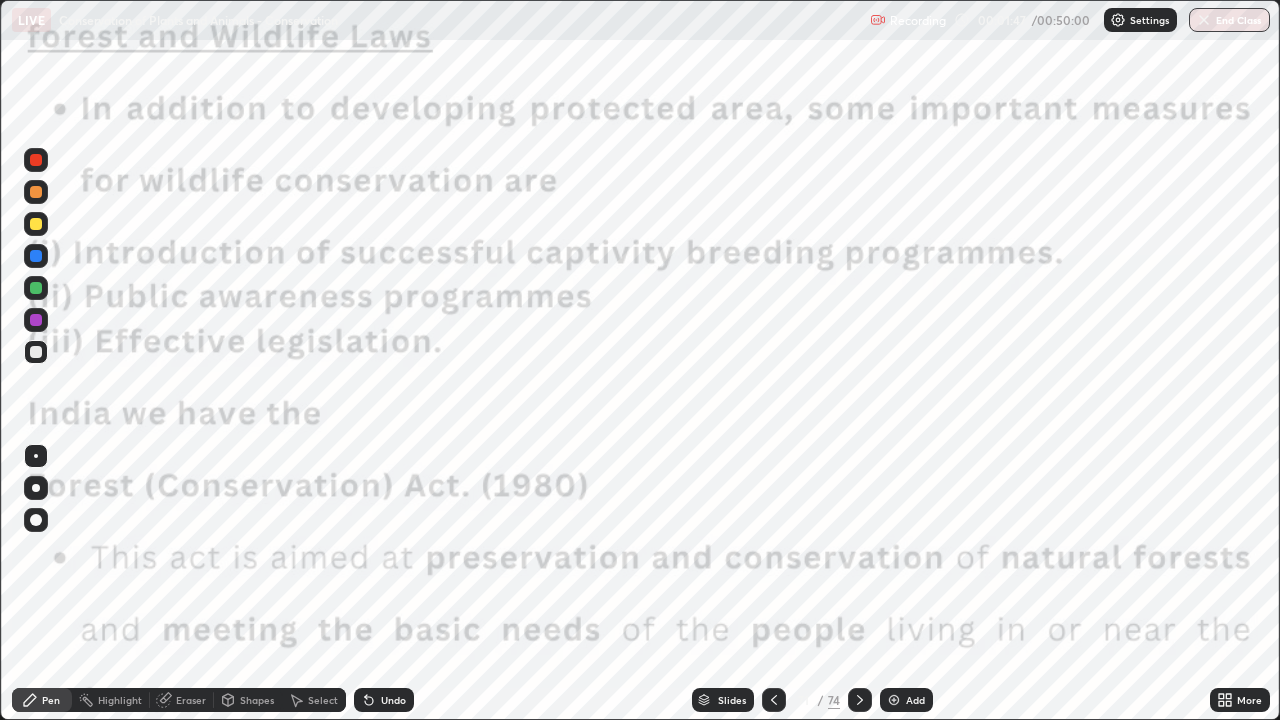 click at bounding box center [36, 160] 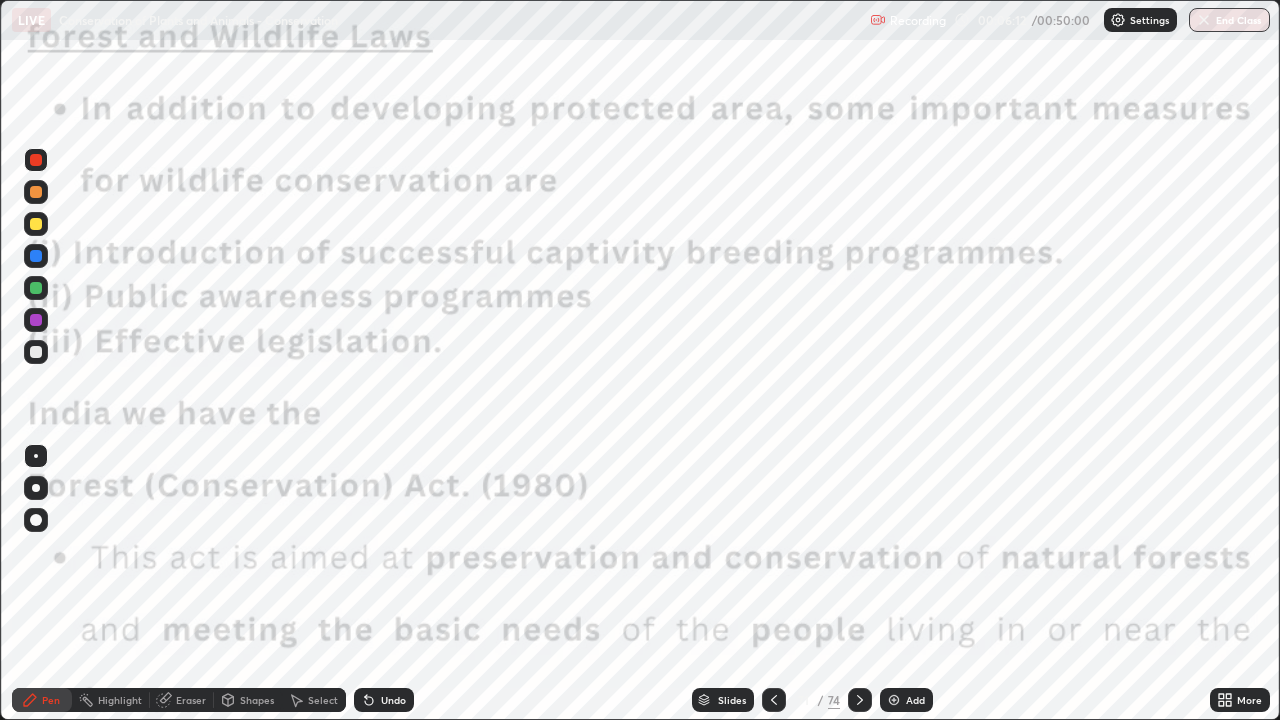 click 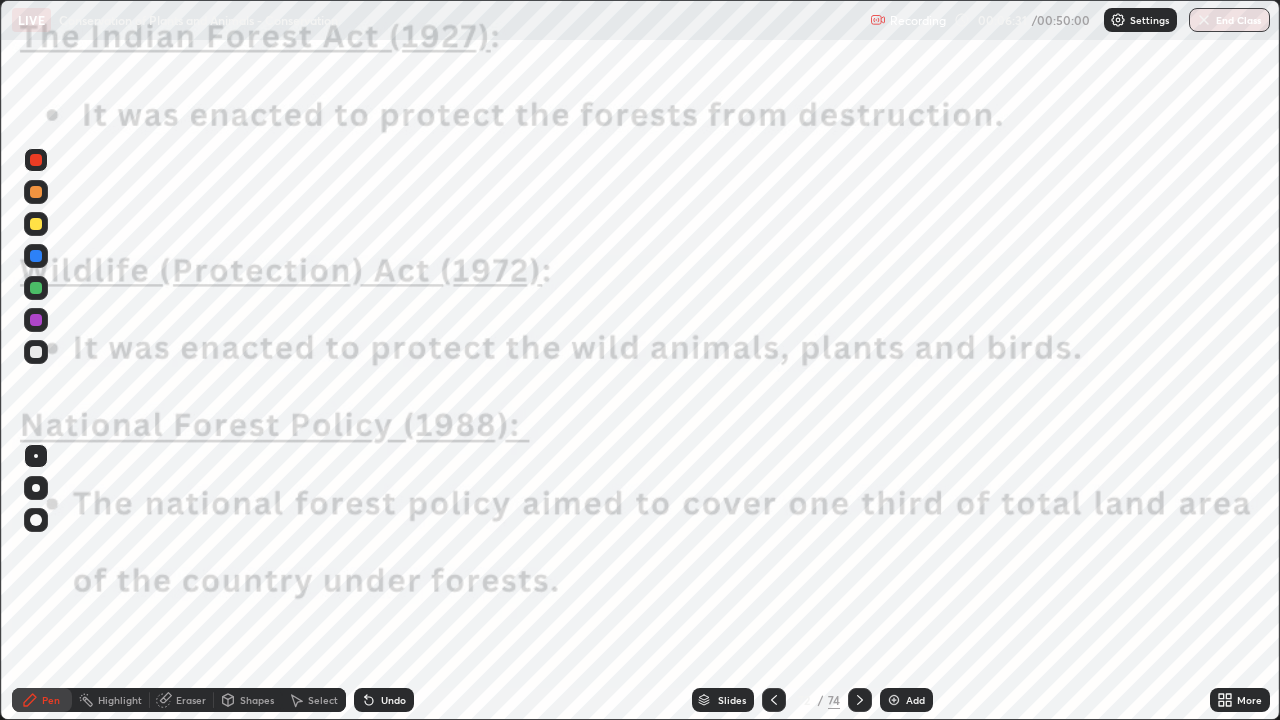 click 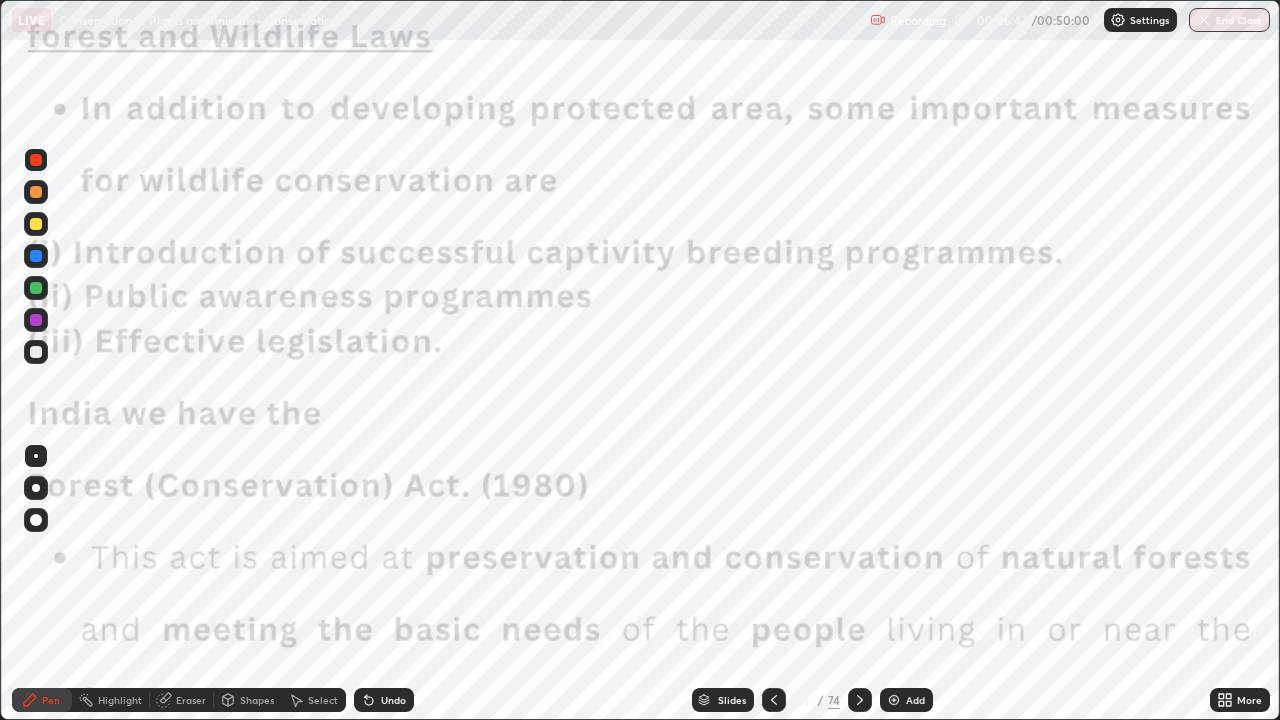 click at bounding box center [860, 700] 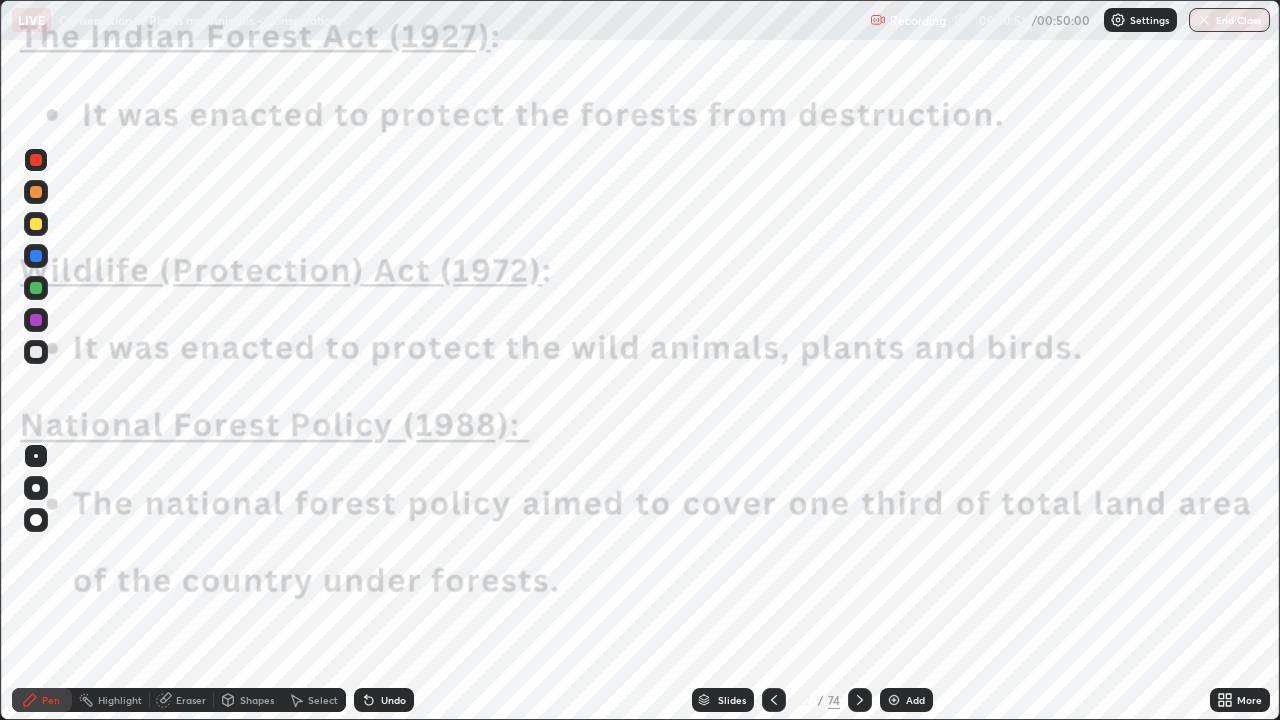 click on "Slides" at bounding box center (732, 700) 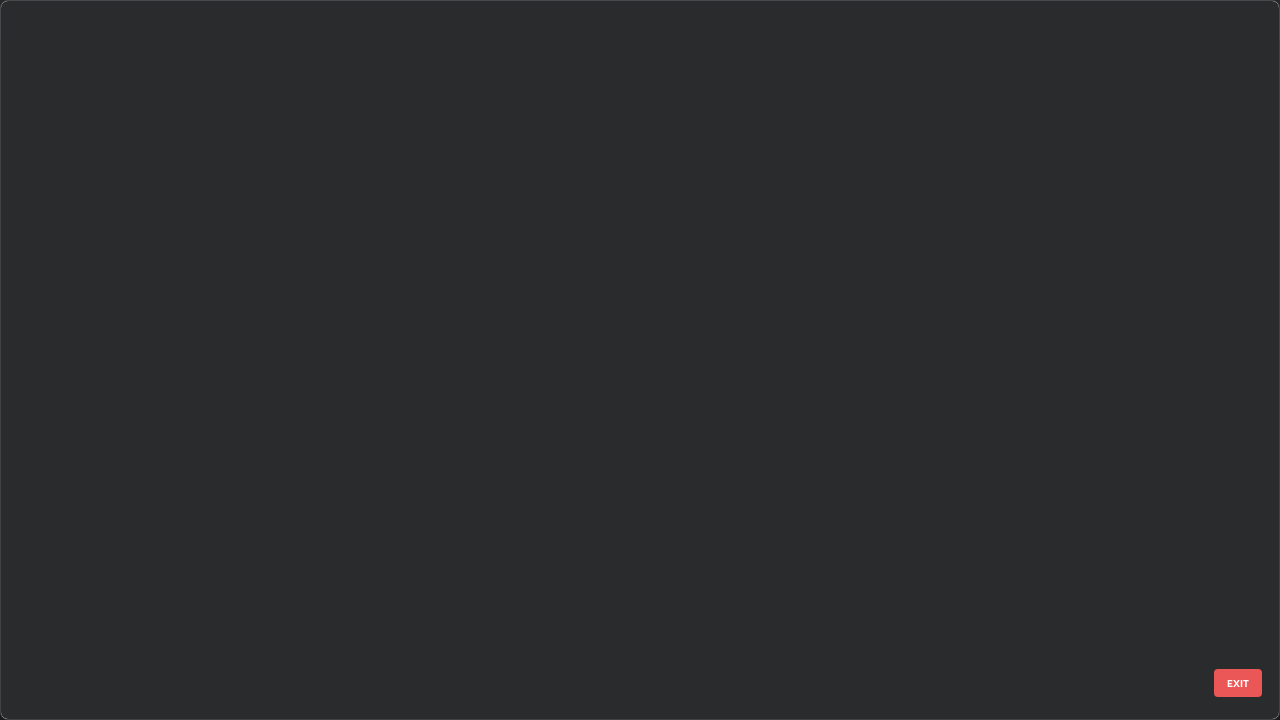 scroll, scrollTop: 4673, scrollLeft: 0, axis: vertical 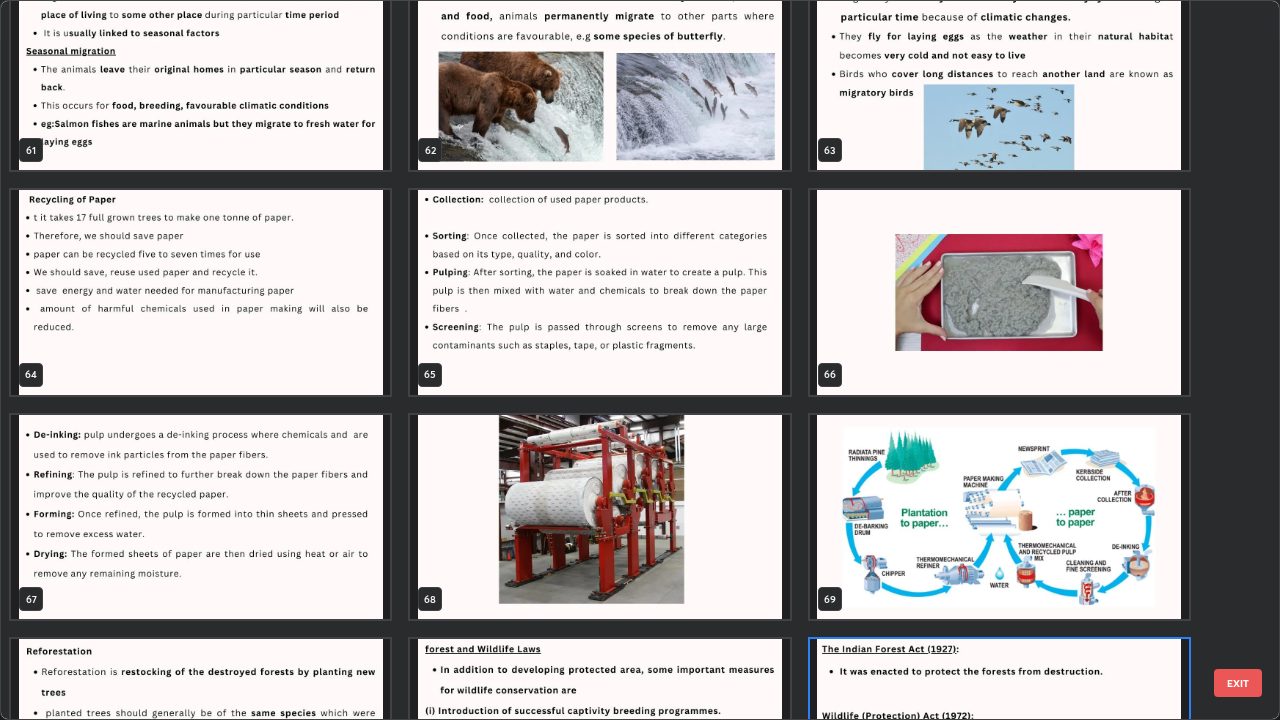 click at bounding box center (200, 292) 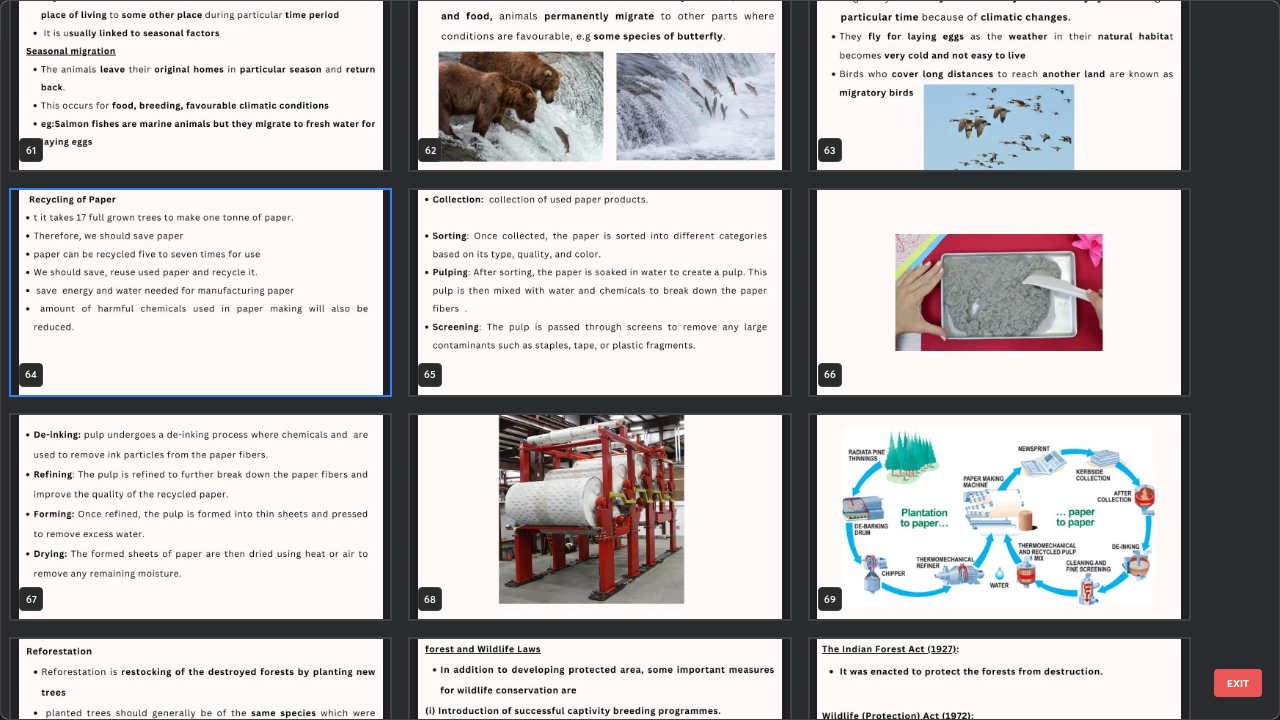 click at bounding box center (200, 292) 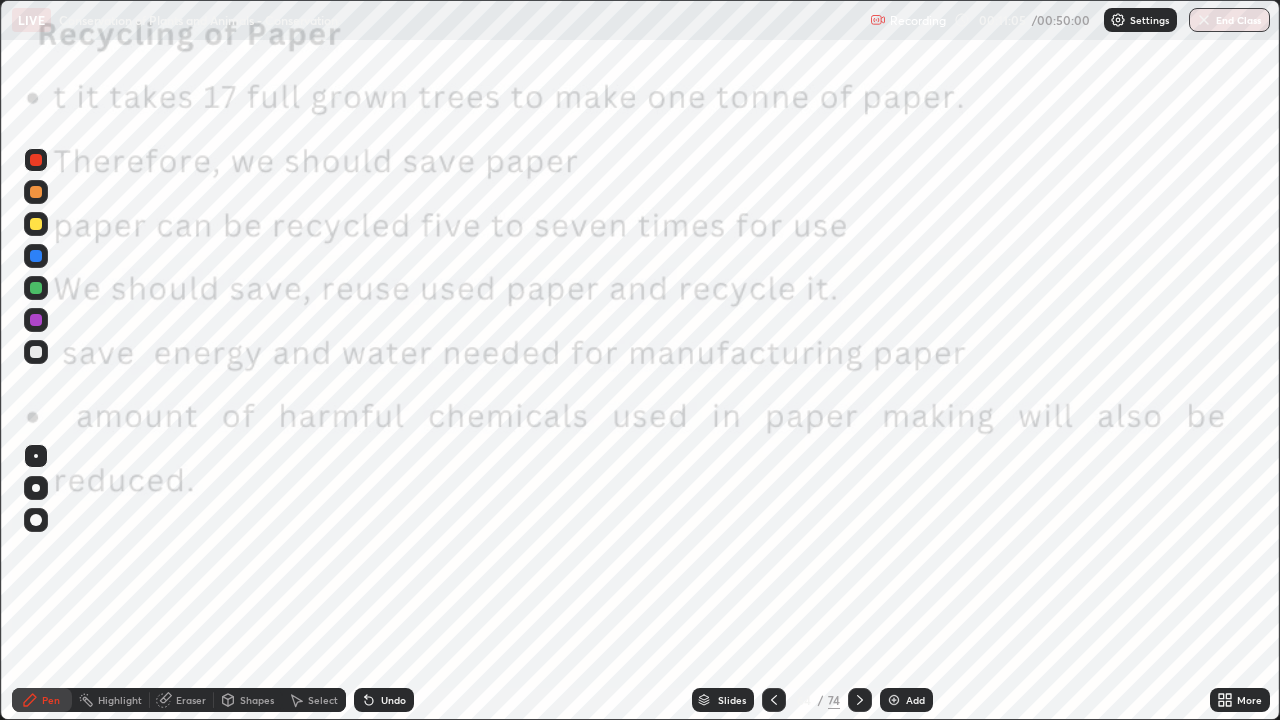 click at bounding box center [200, 292] 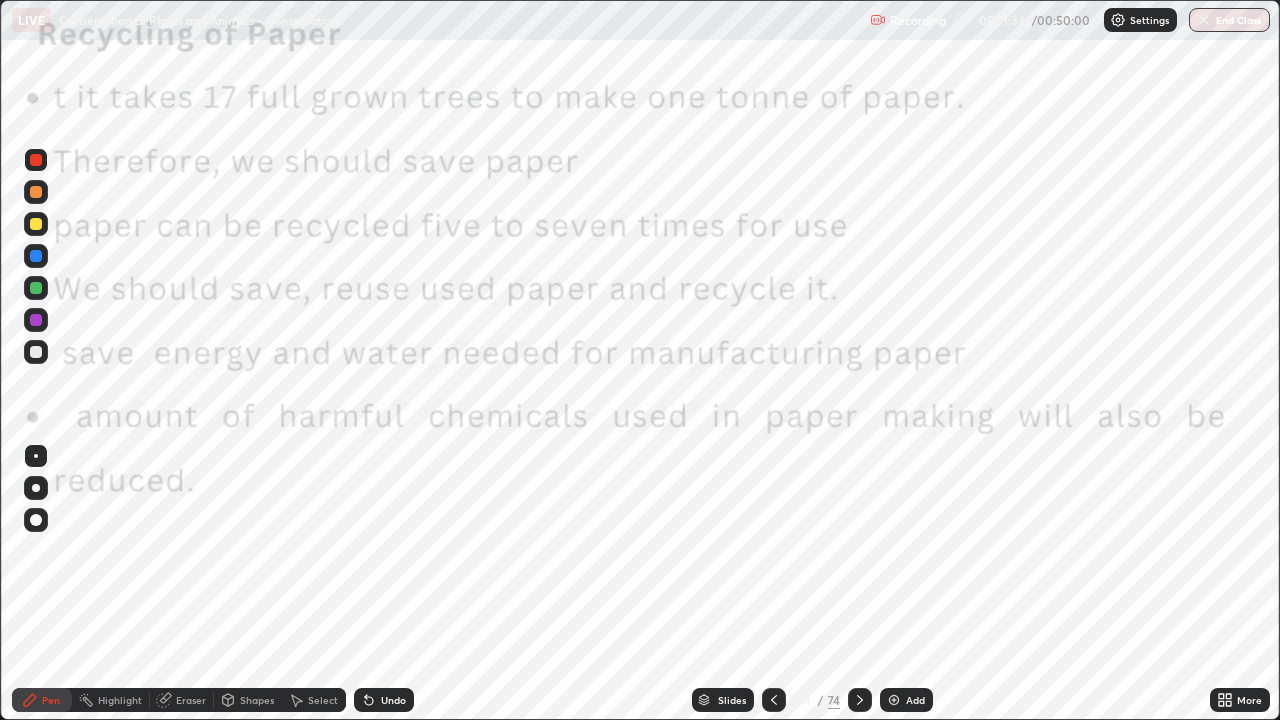 click on "Slides" at bounding box center [723, 700] 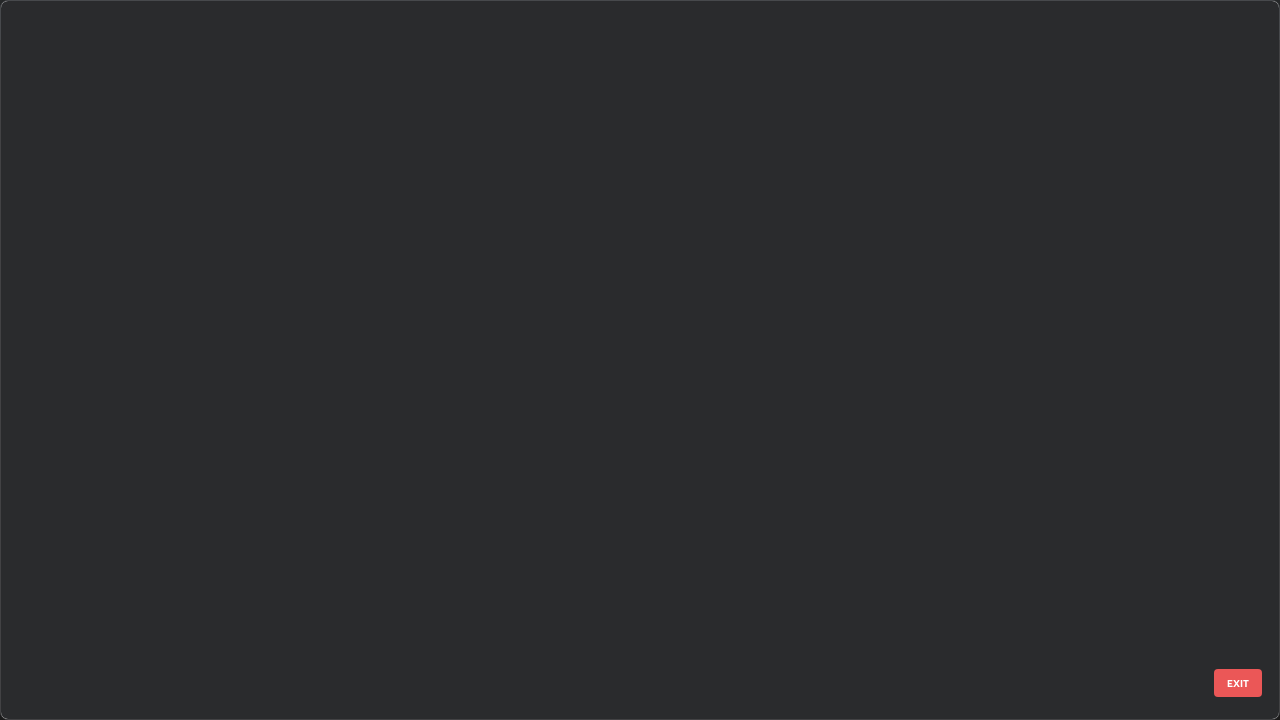 scroll, scrollTop: 4223, scrollLeft: 0, axis: vertical 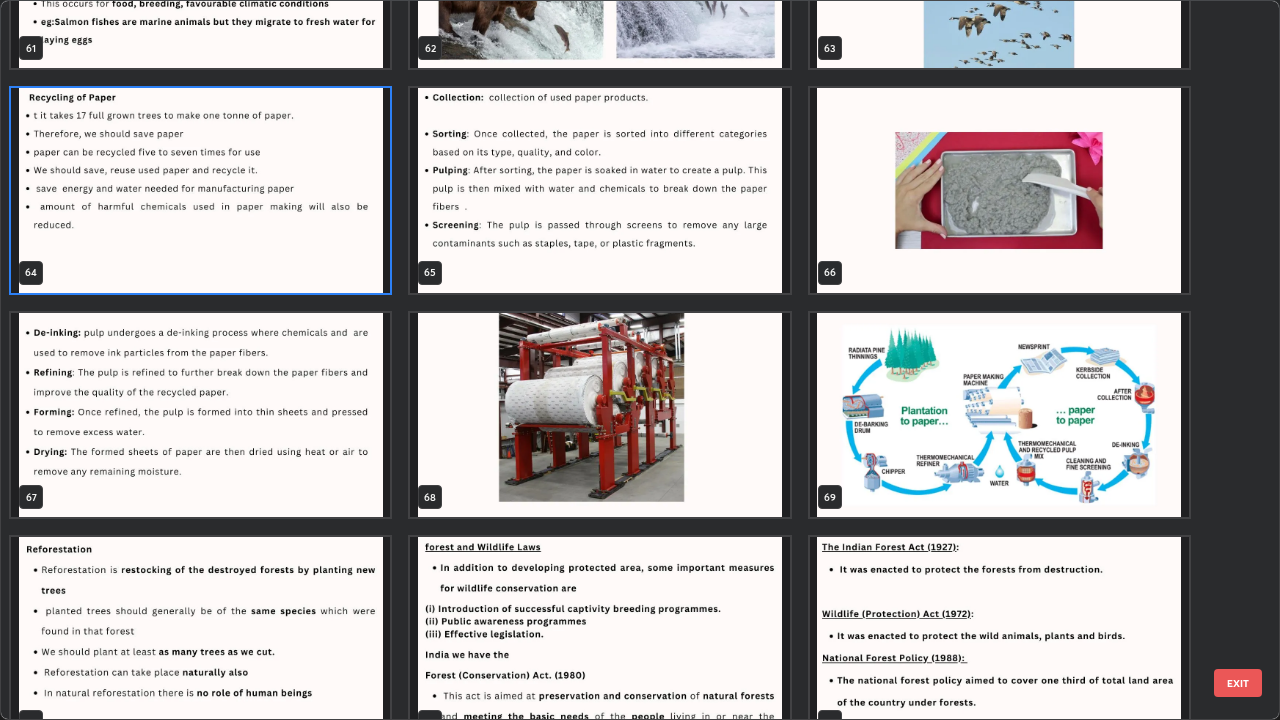click at bounding box center (999, 415) 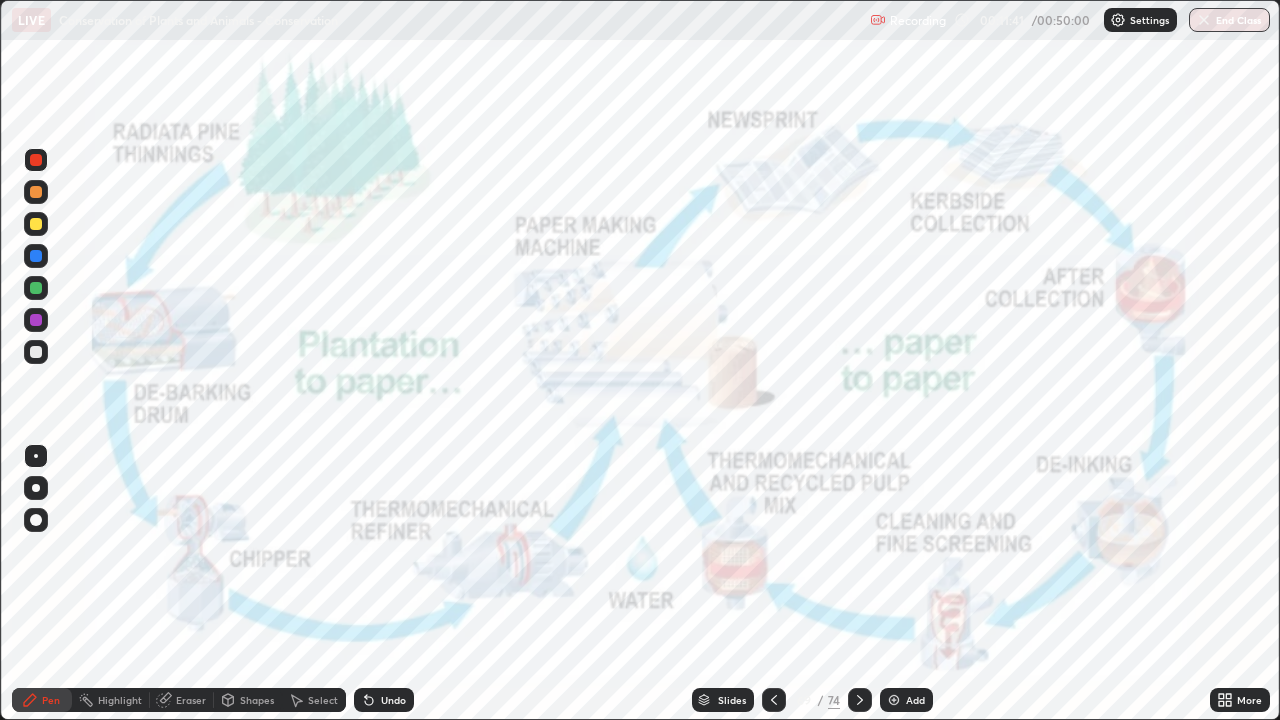 click at bounding box center [999, 415] 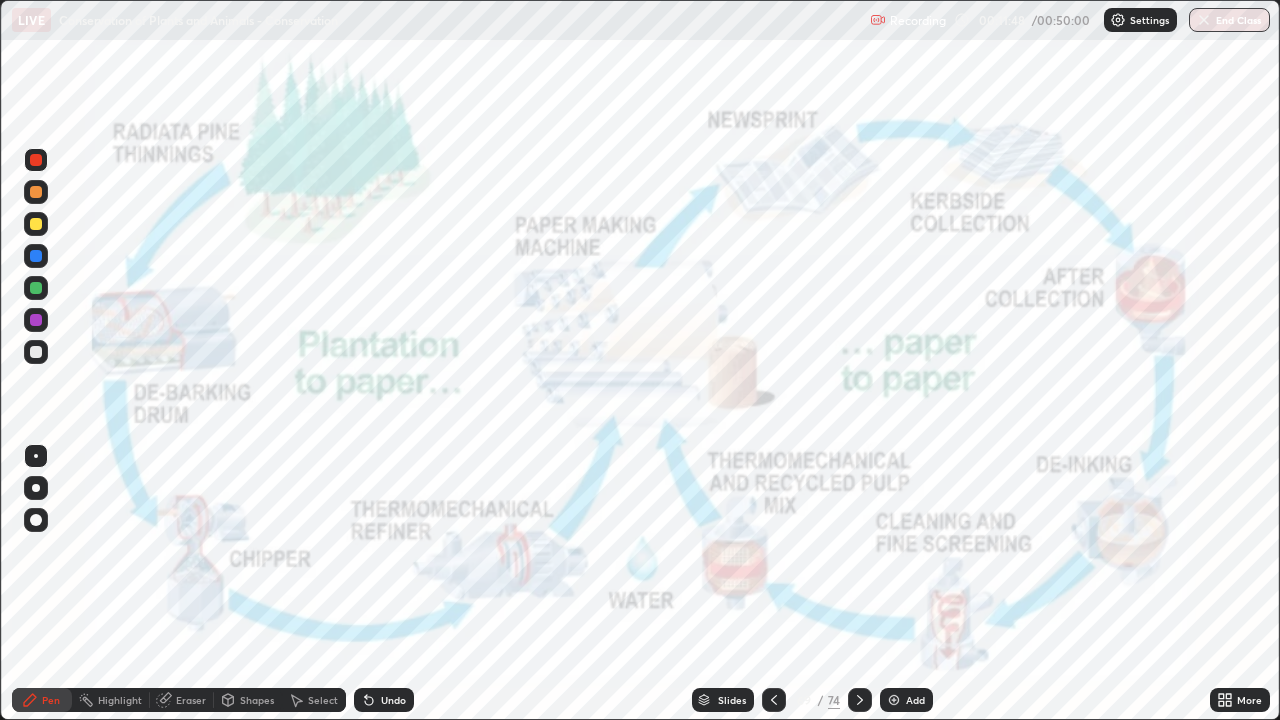 click at bounding box center (36, 160) 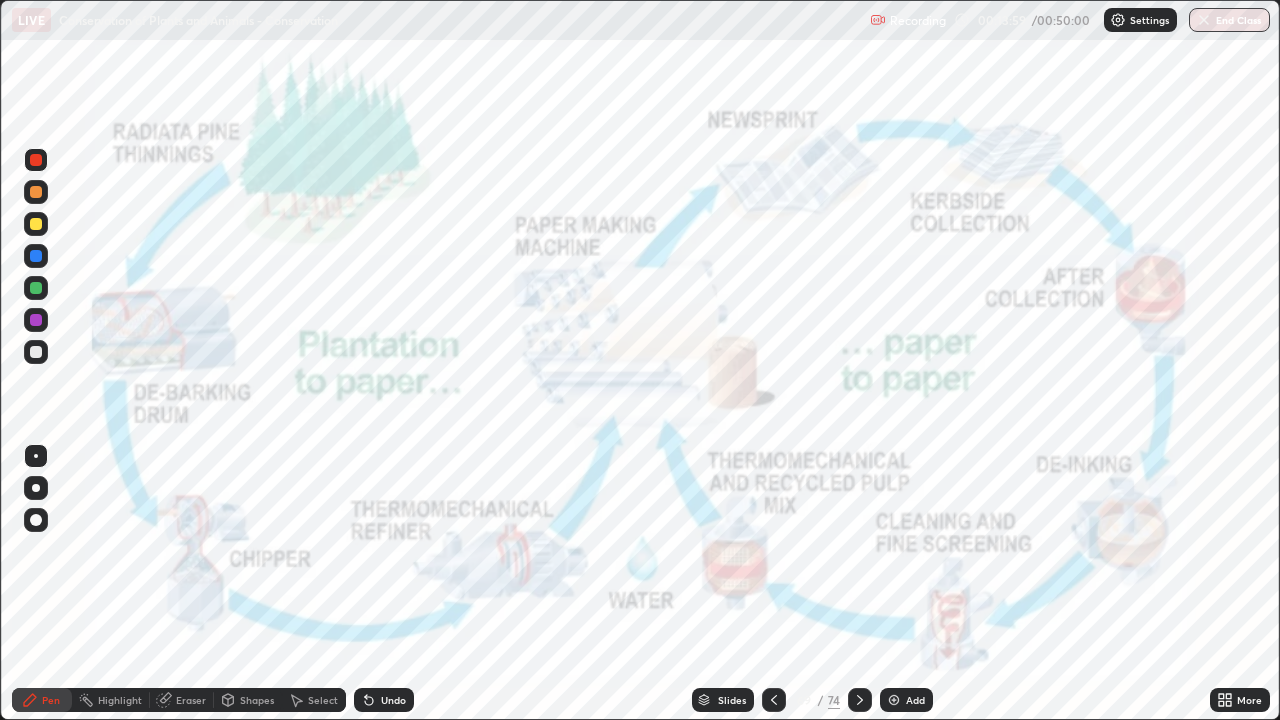 click on "Slides" at bounding box center [723, 700] 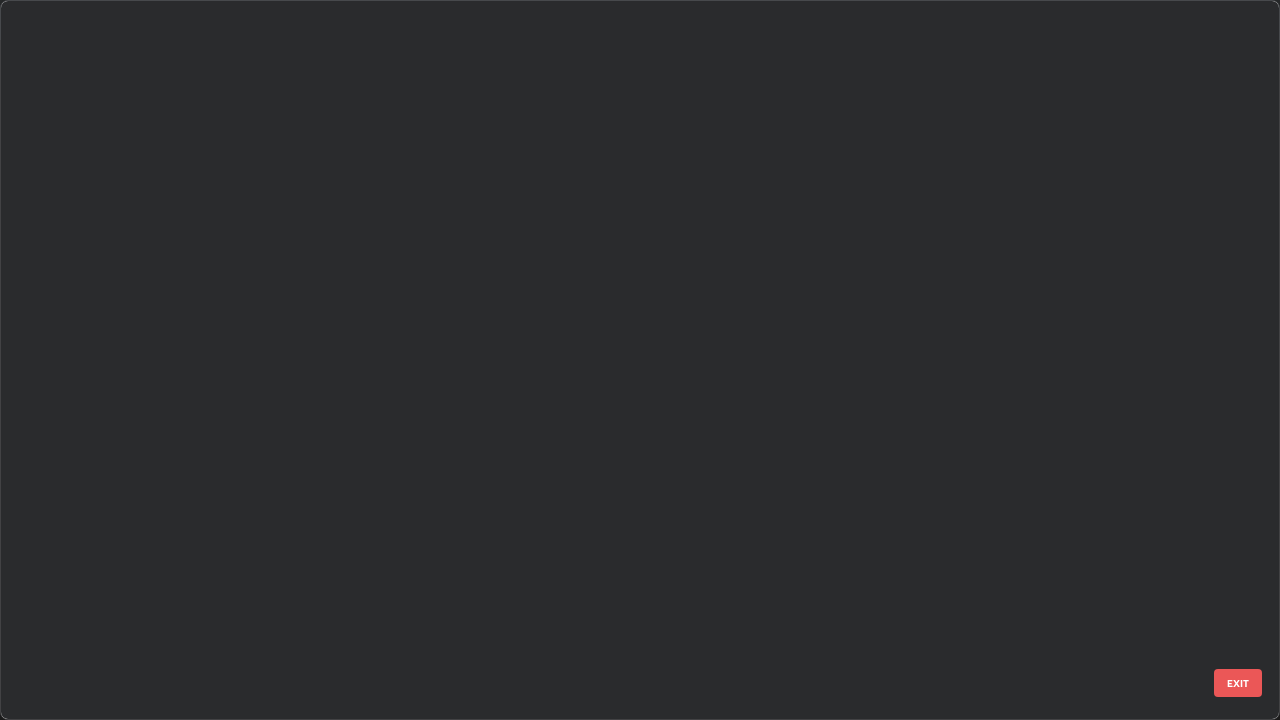 scroll, scrollTop: 4448, scrollLeft: 0, axis: vertical 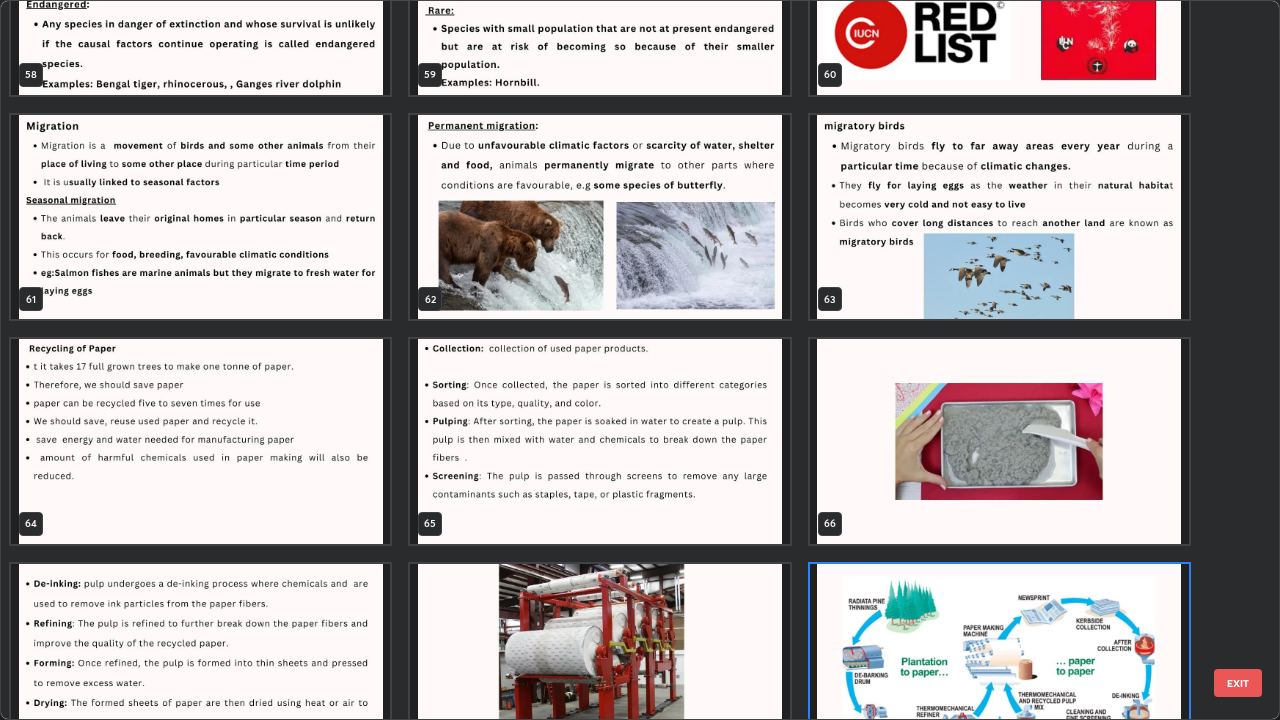 click at bounding box center [599, 441] 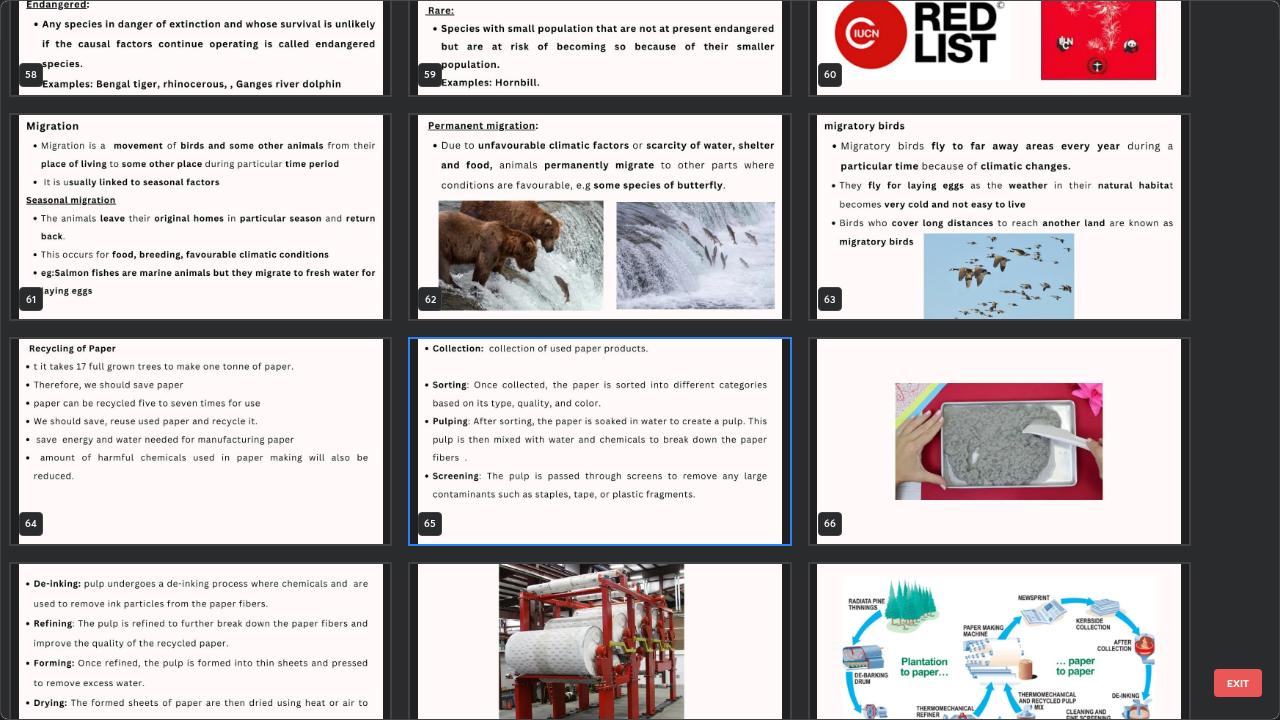 click at bounding box center (599, 441) 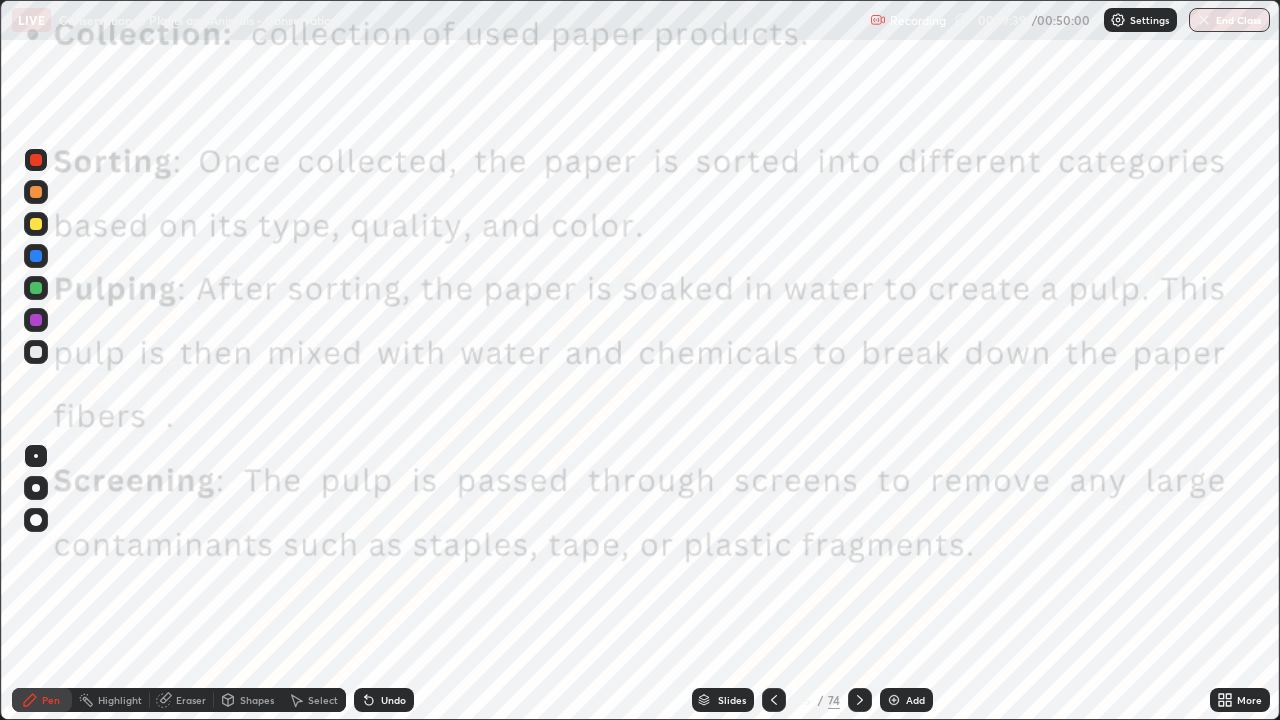 click 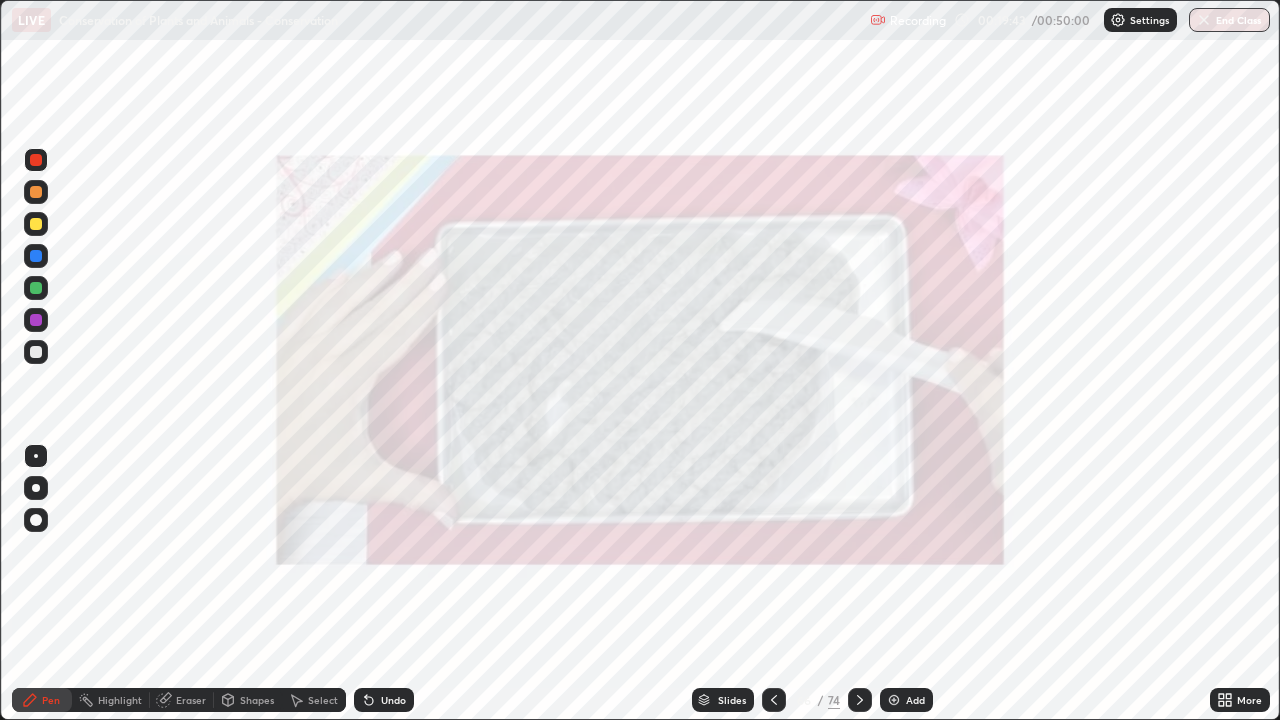 click 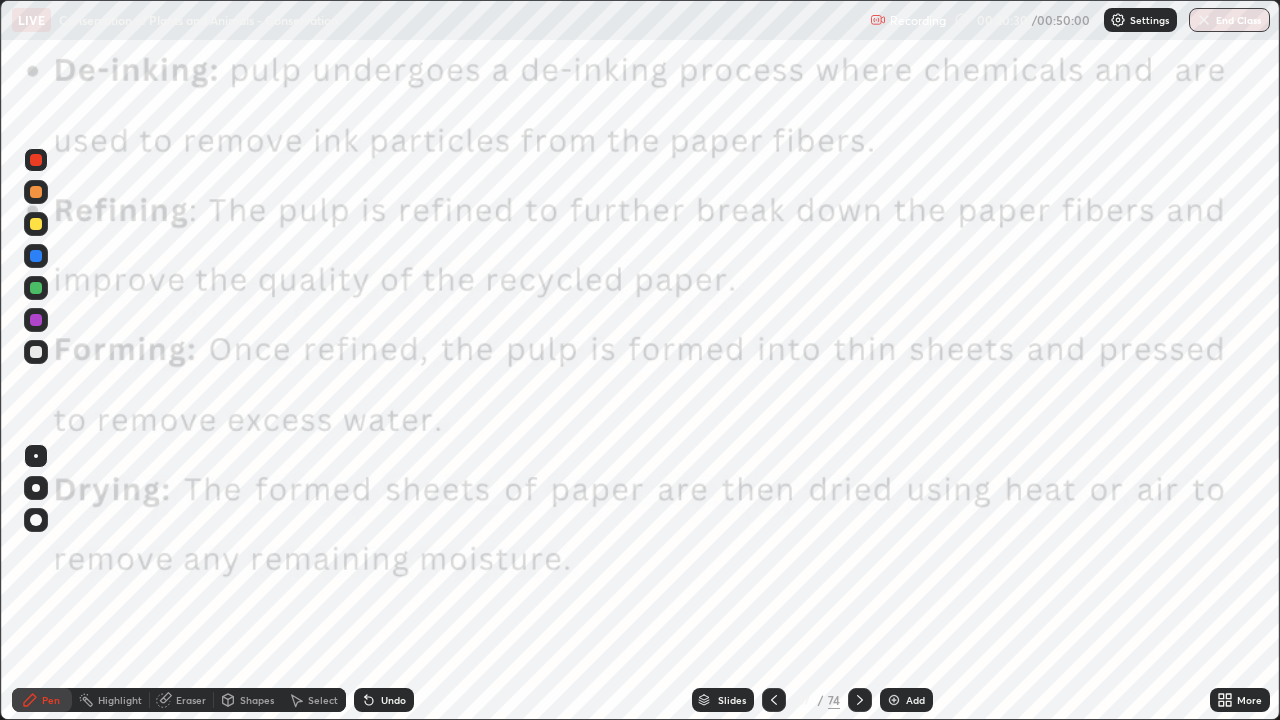 click on "Slides" at bounding box center (732, 700) 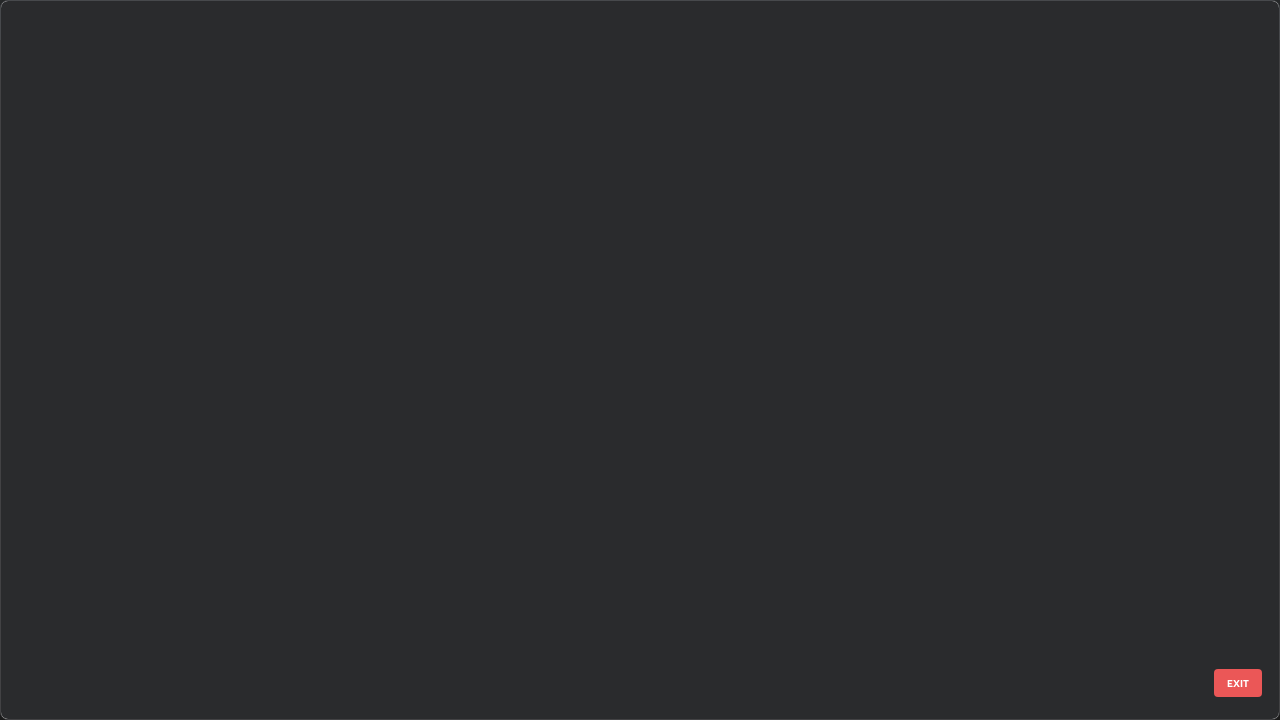scroll, scrollTop: 4448, scrollLeft: 0, axis: vertical 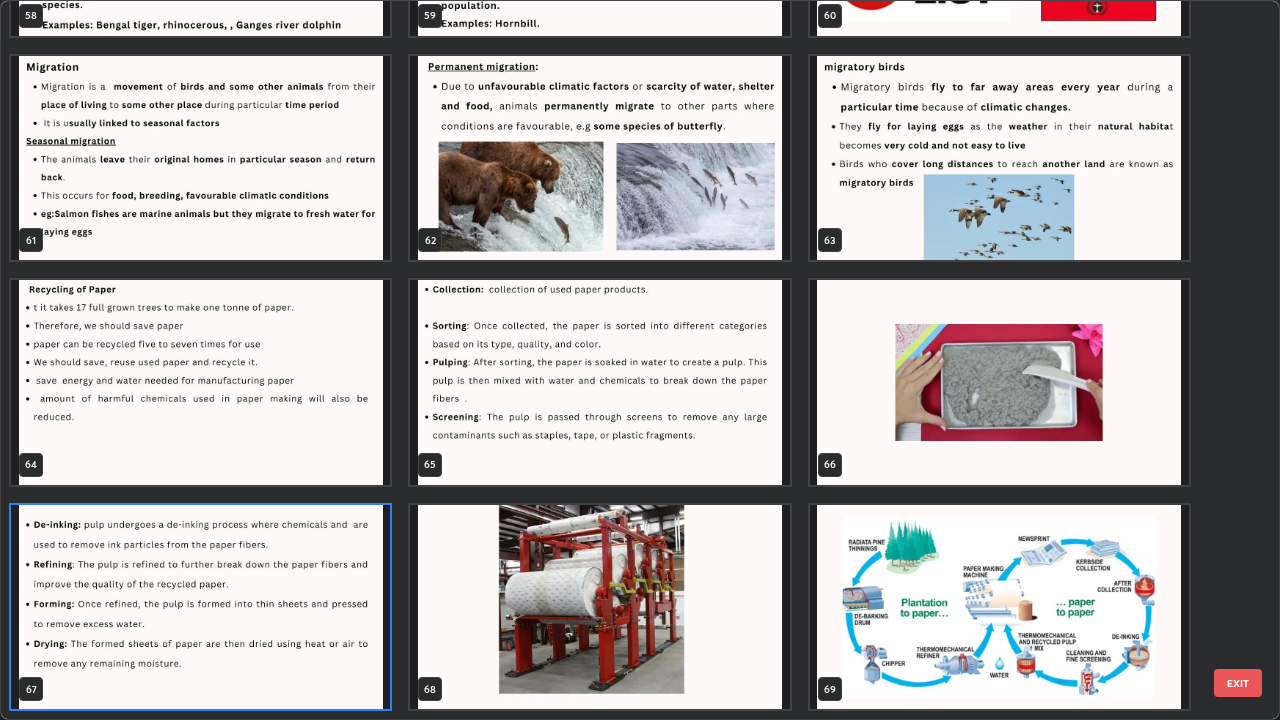 click at bounding box center [599, 607] 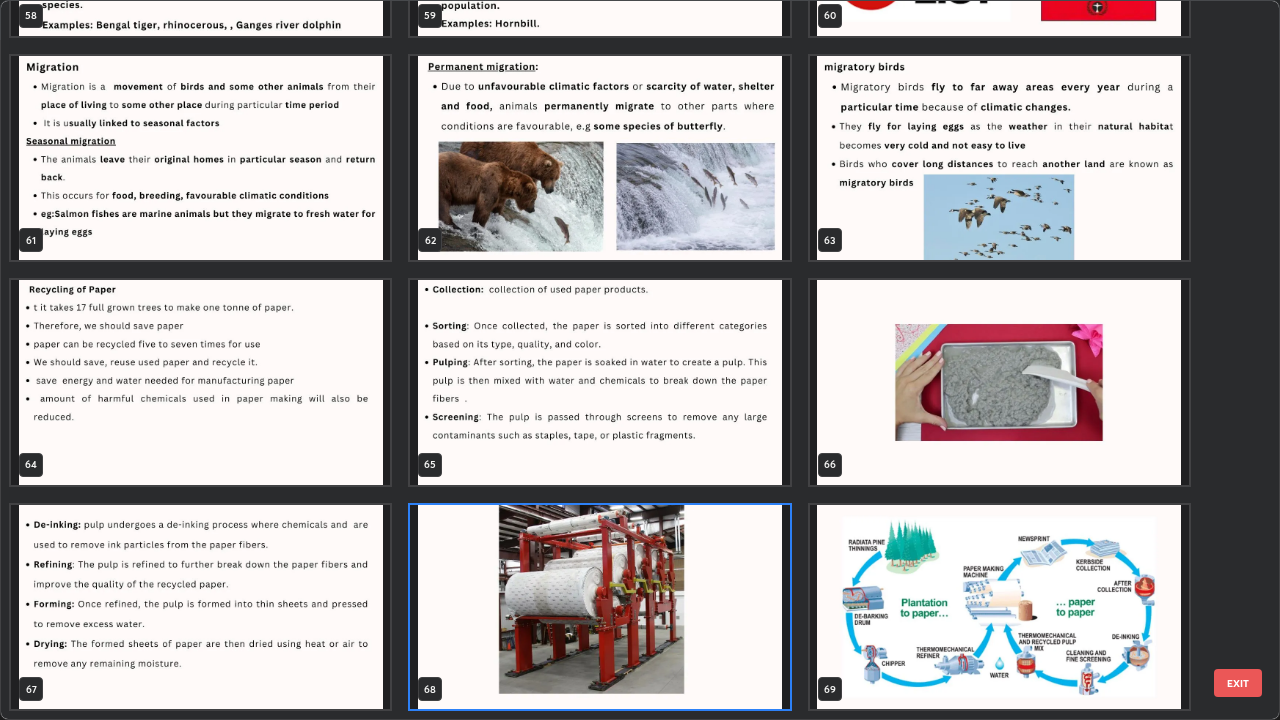 click at bounding box center (599, 607) 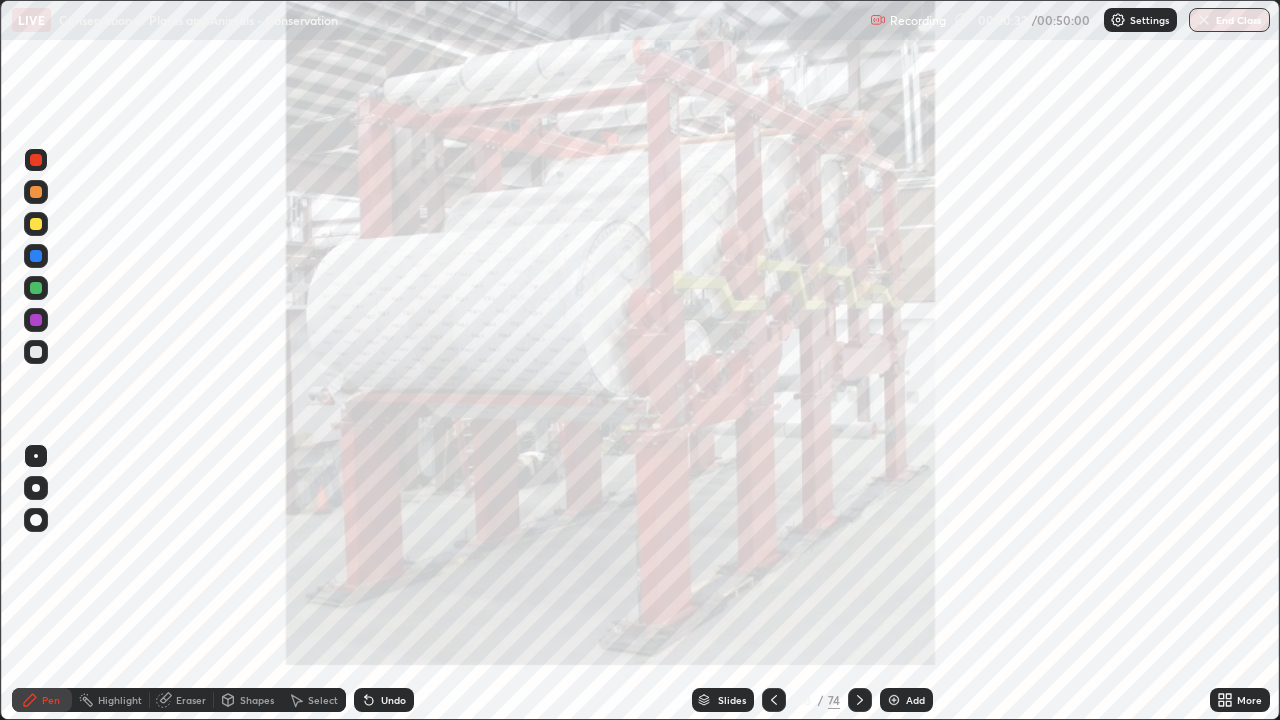 click at bounding box center (599, 607) 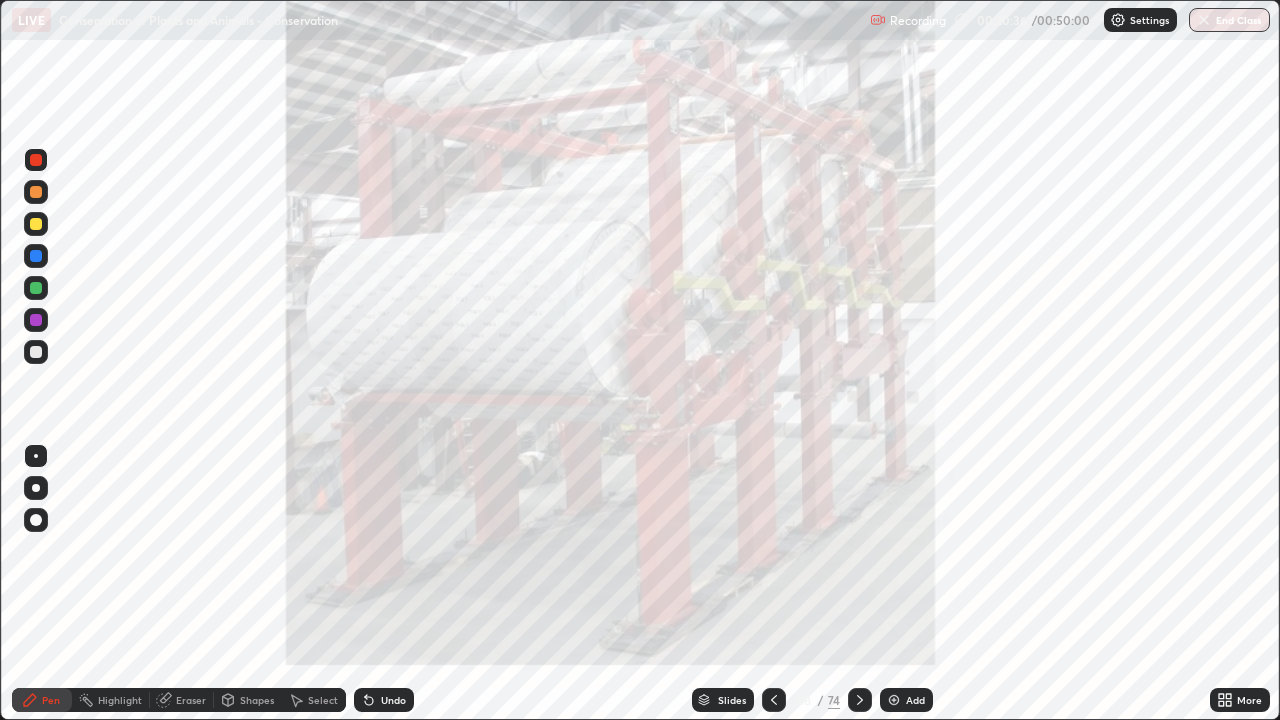 click on "Slides" at bounding box center (732, 700) 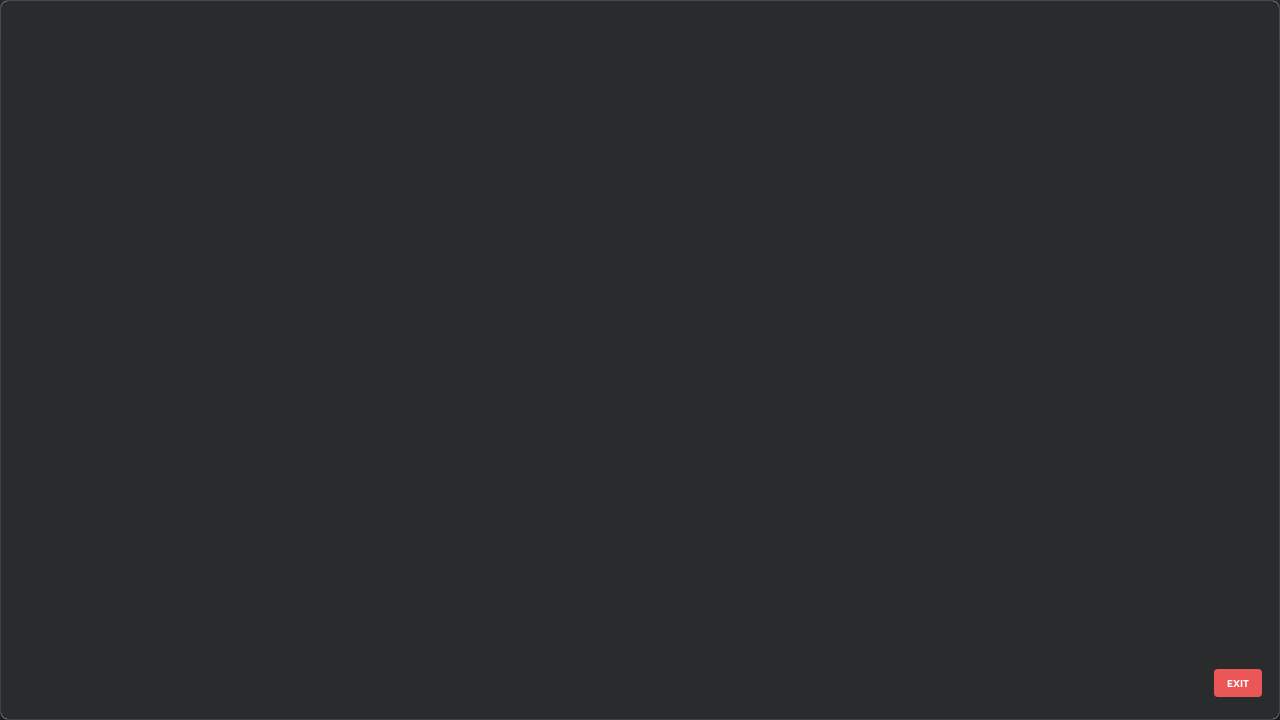 scroll, scrollTop: 4448, scrollLeft: 0, axis: vertical 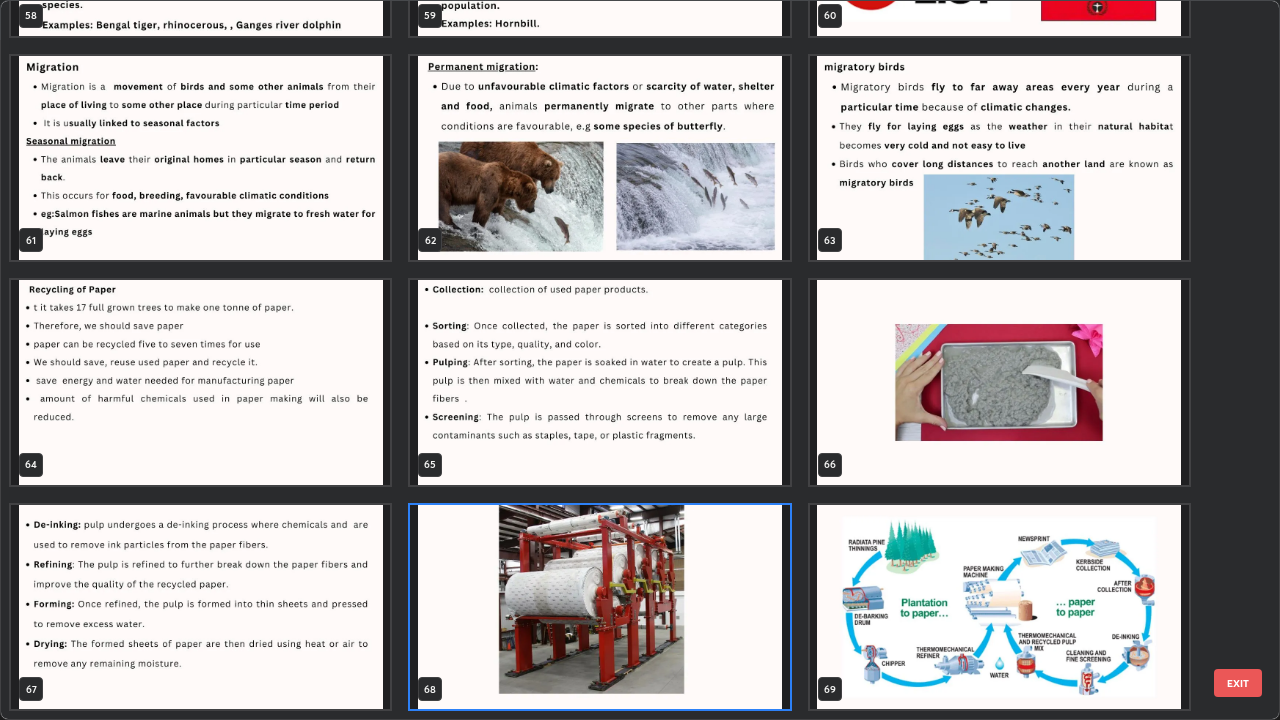 click at bounding box center [599, 382] 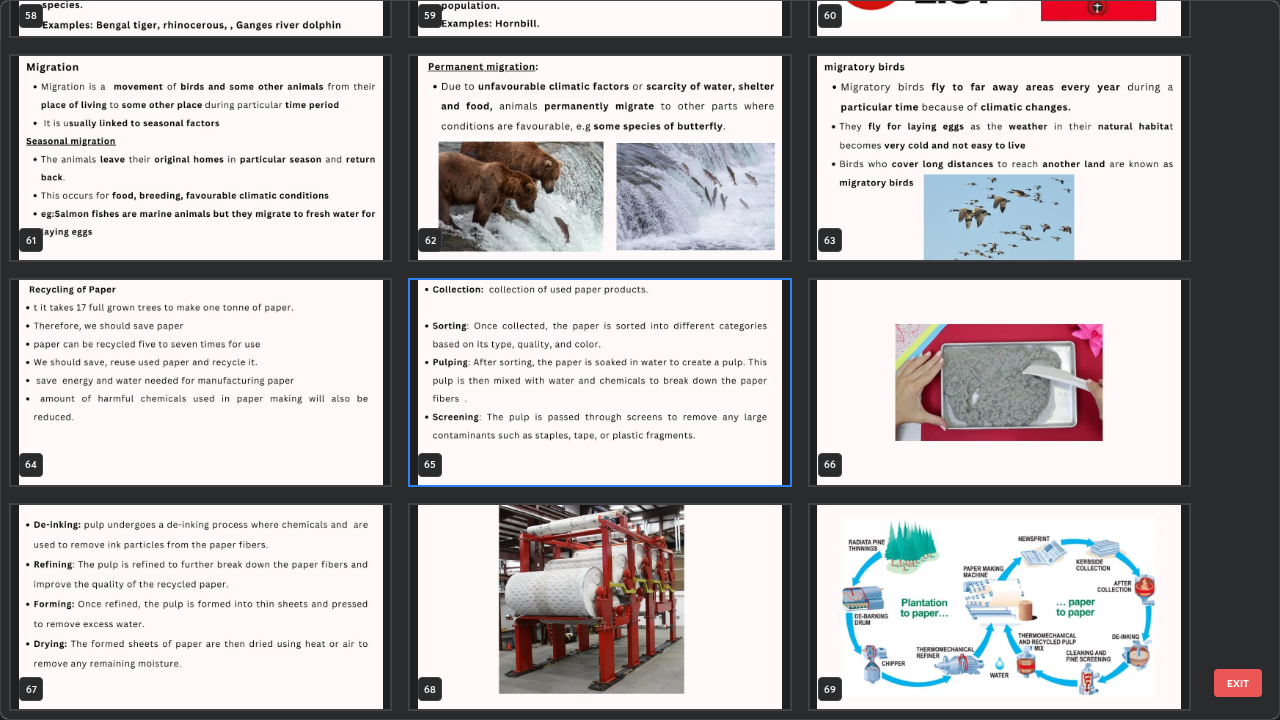 click at bounding box center [200, 607] 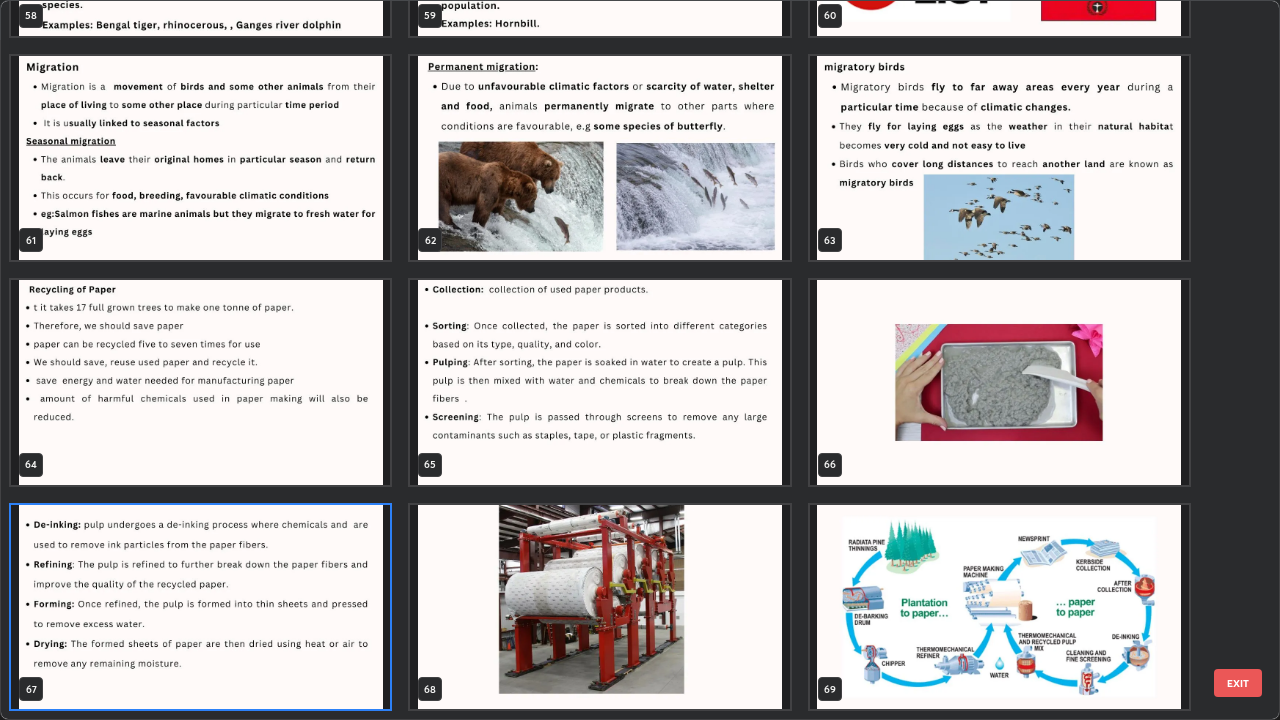 click at bounding box center (200, 607) 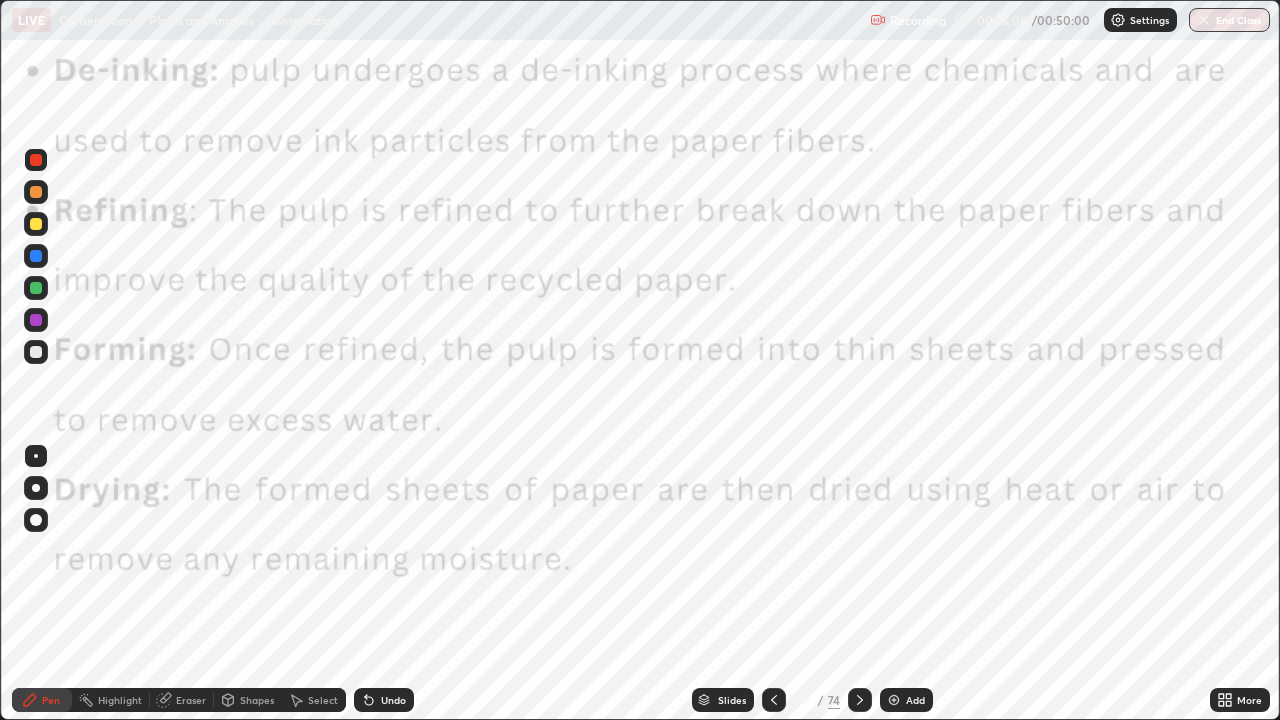 click on "More" at bounding box center [1240, 700] 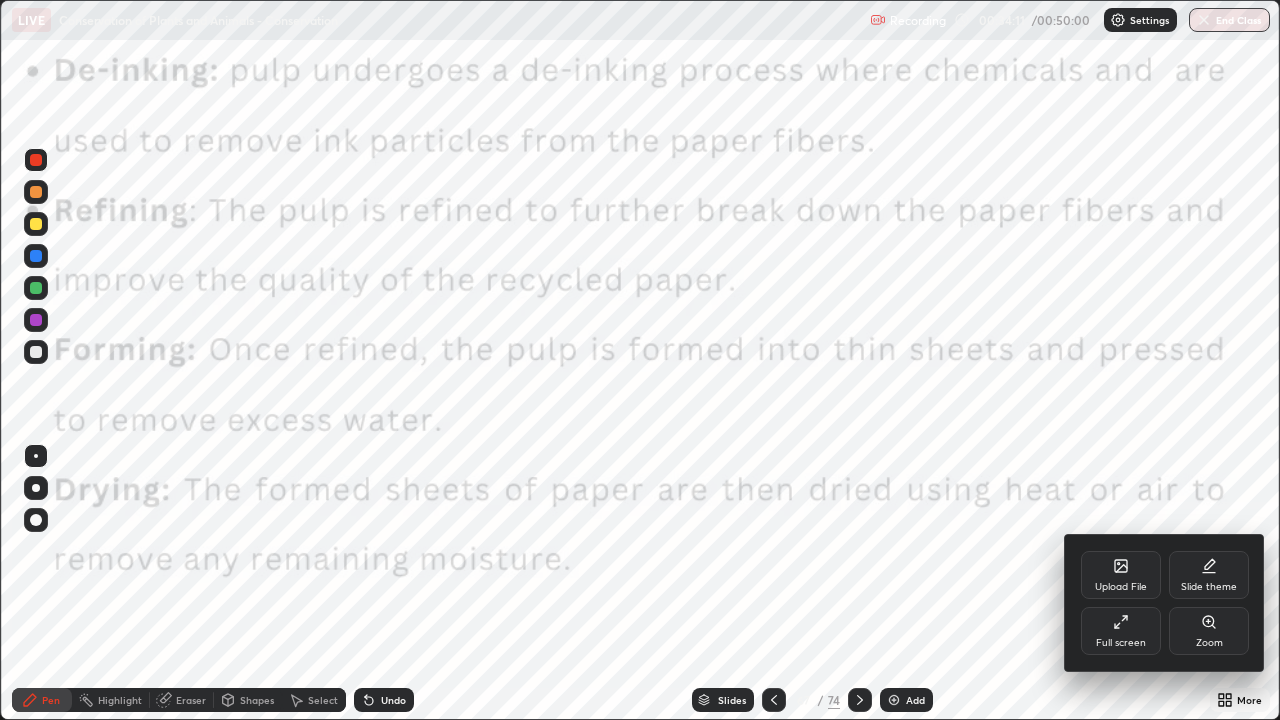 click at bounding box center (640, 360) 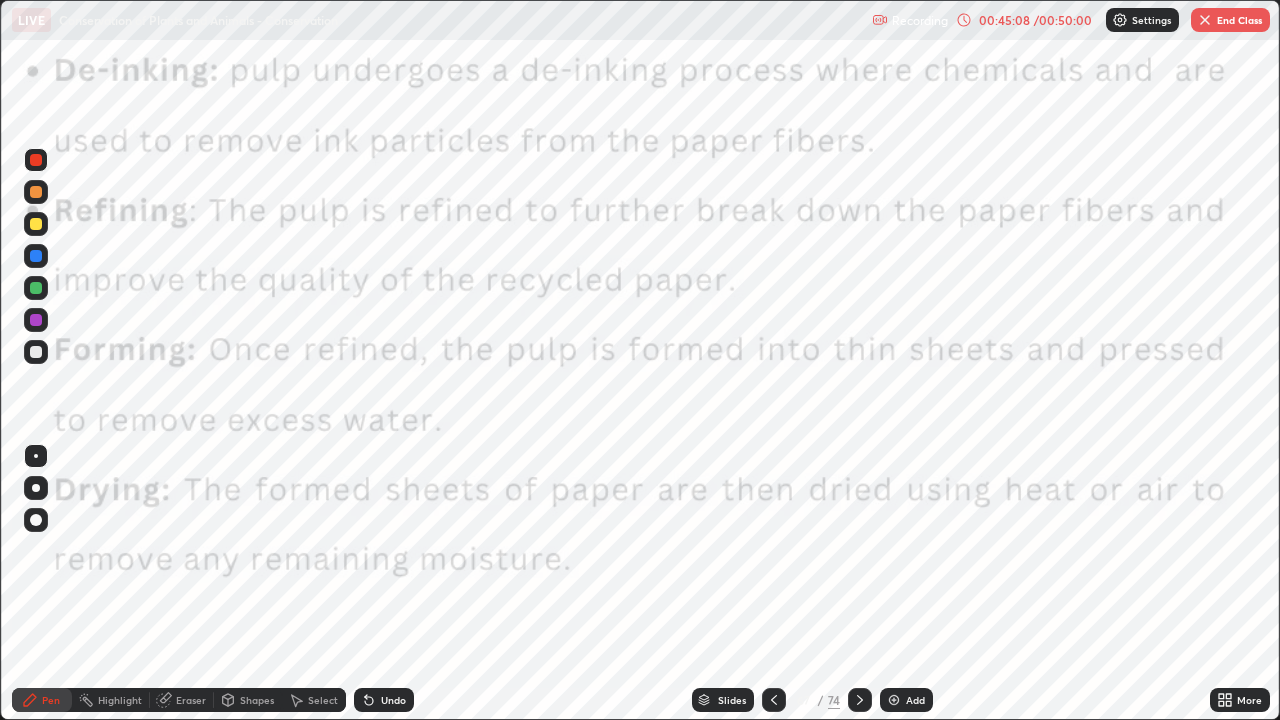 click on "End Class" at bounding box center (1230, 20) 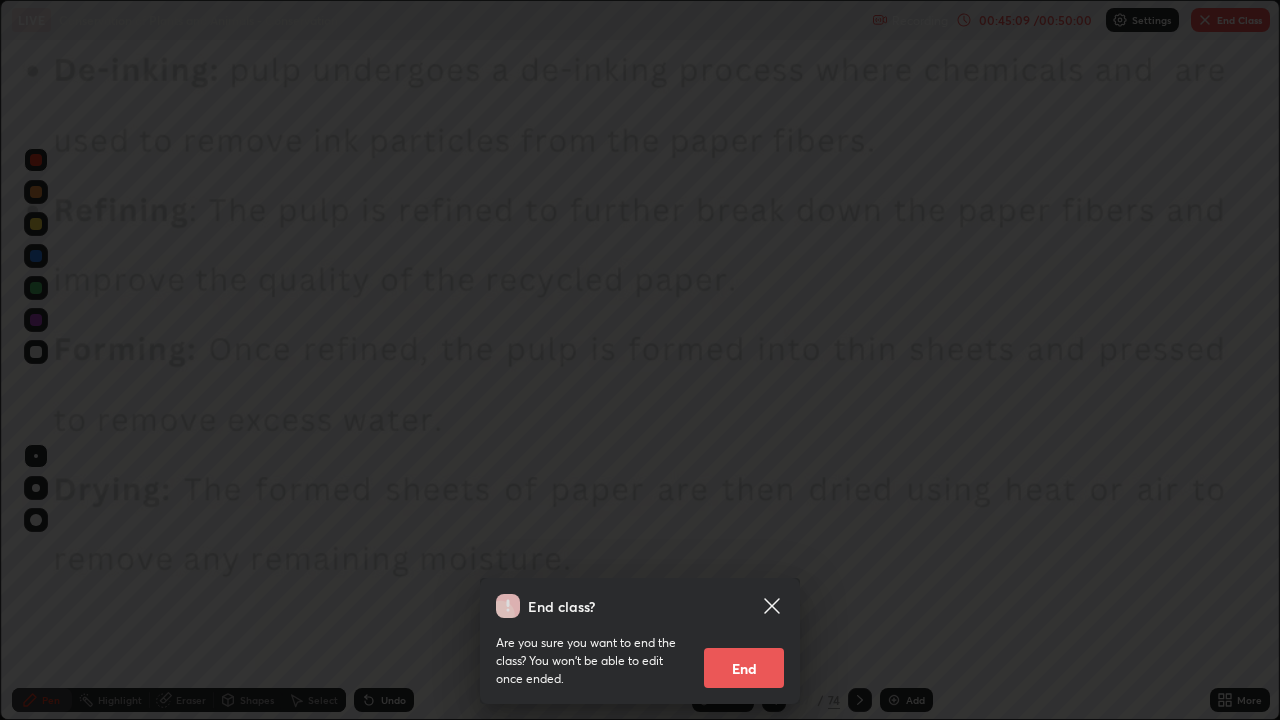 click on "Are you sure you want to end the class? You won’t be able to edit once ended. End" at bounding box center (640, 653) 